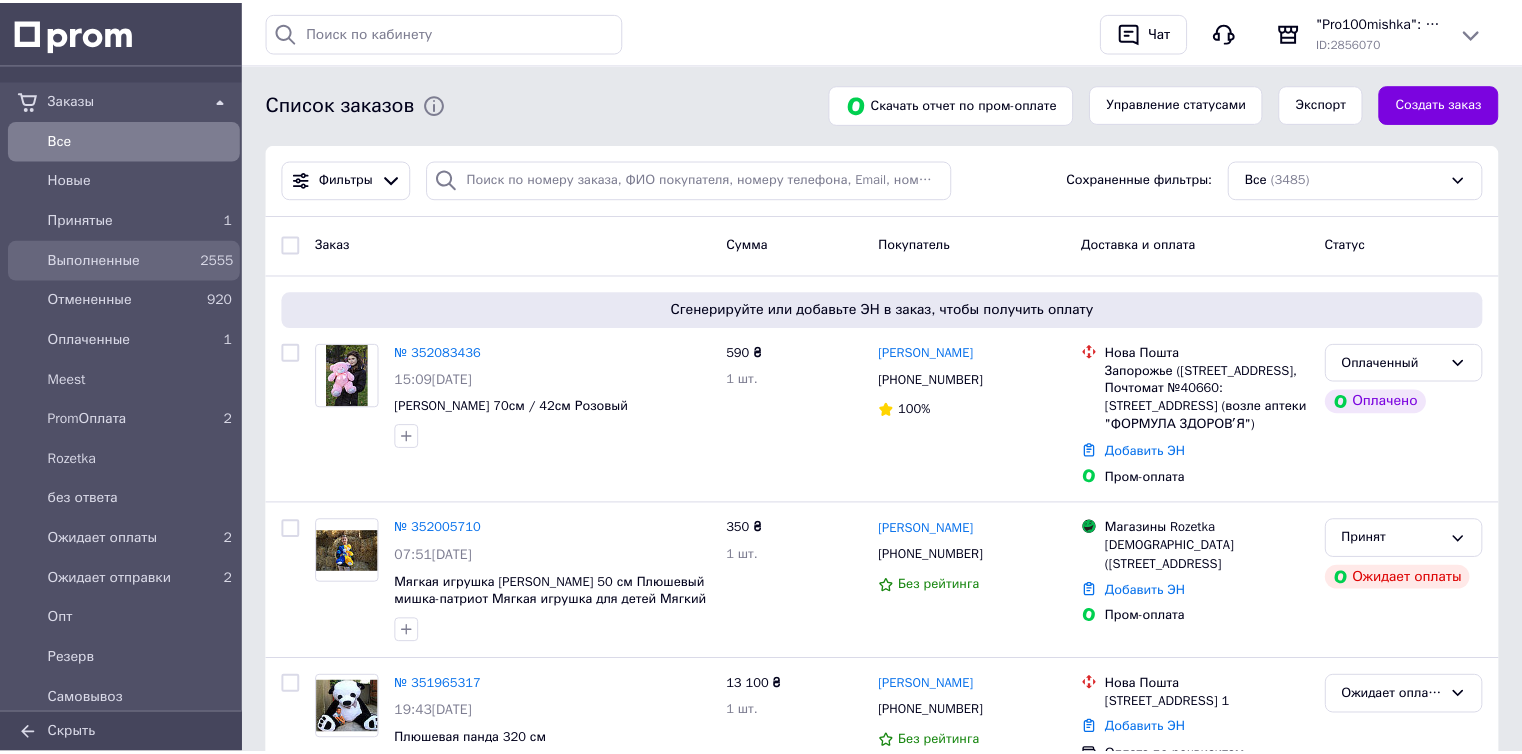 scroll, scrollTop: 0, scrollLeft: 0, axis: both 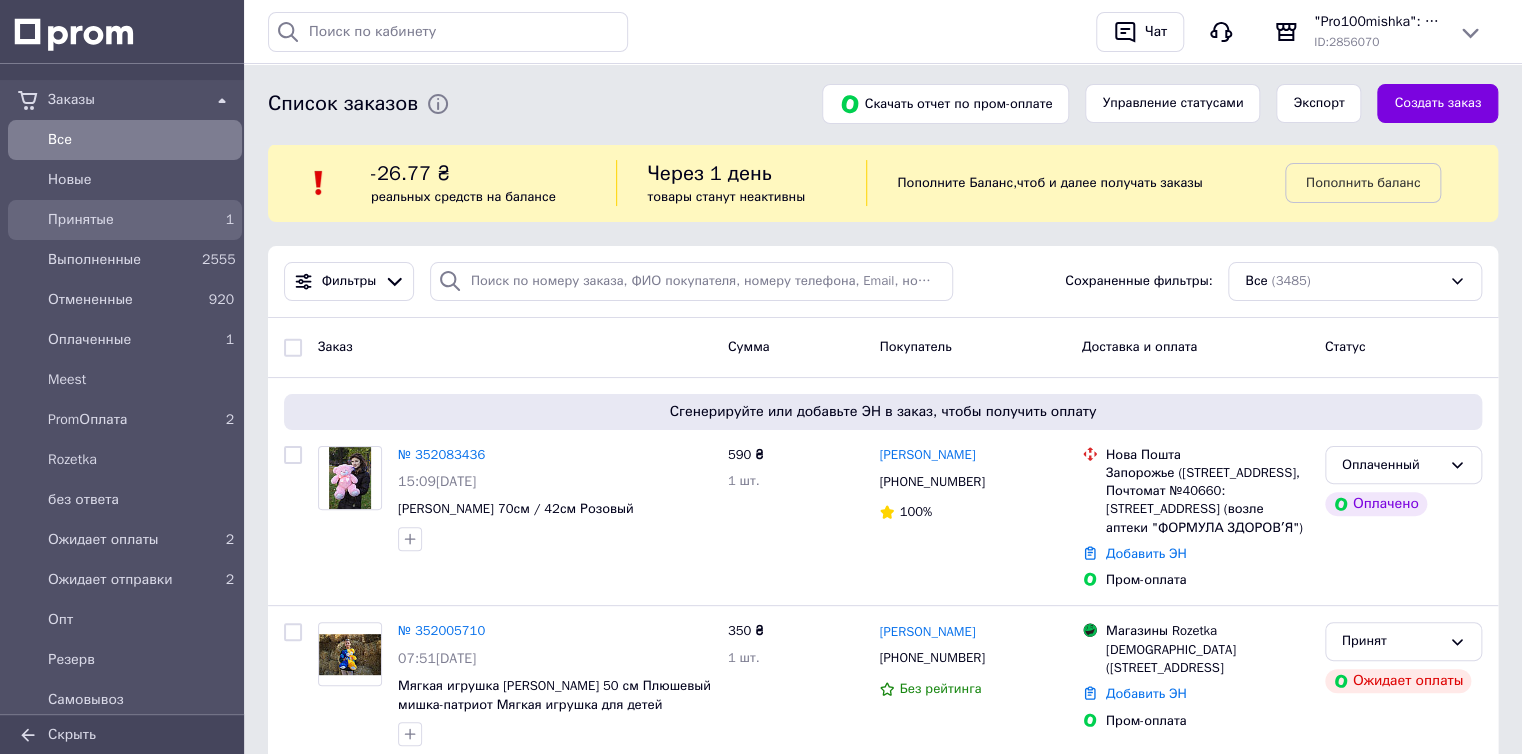 click on "Принятые" at bounding box center (121, 220) 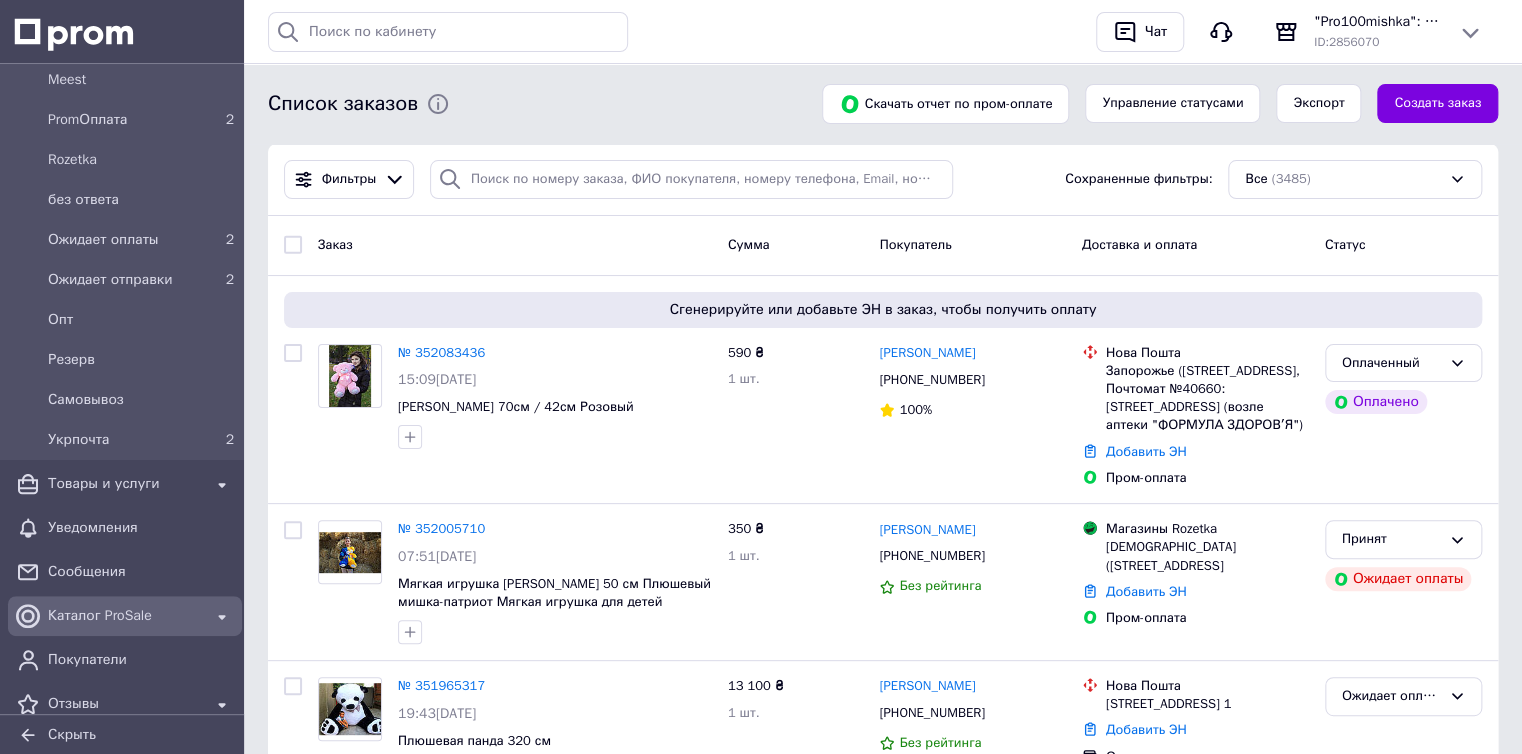 scroll, scrollTop: 400, scrollLeft: 0, axis: vertical 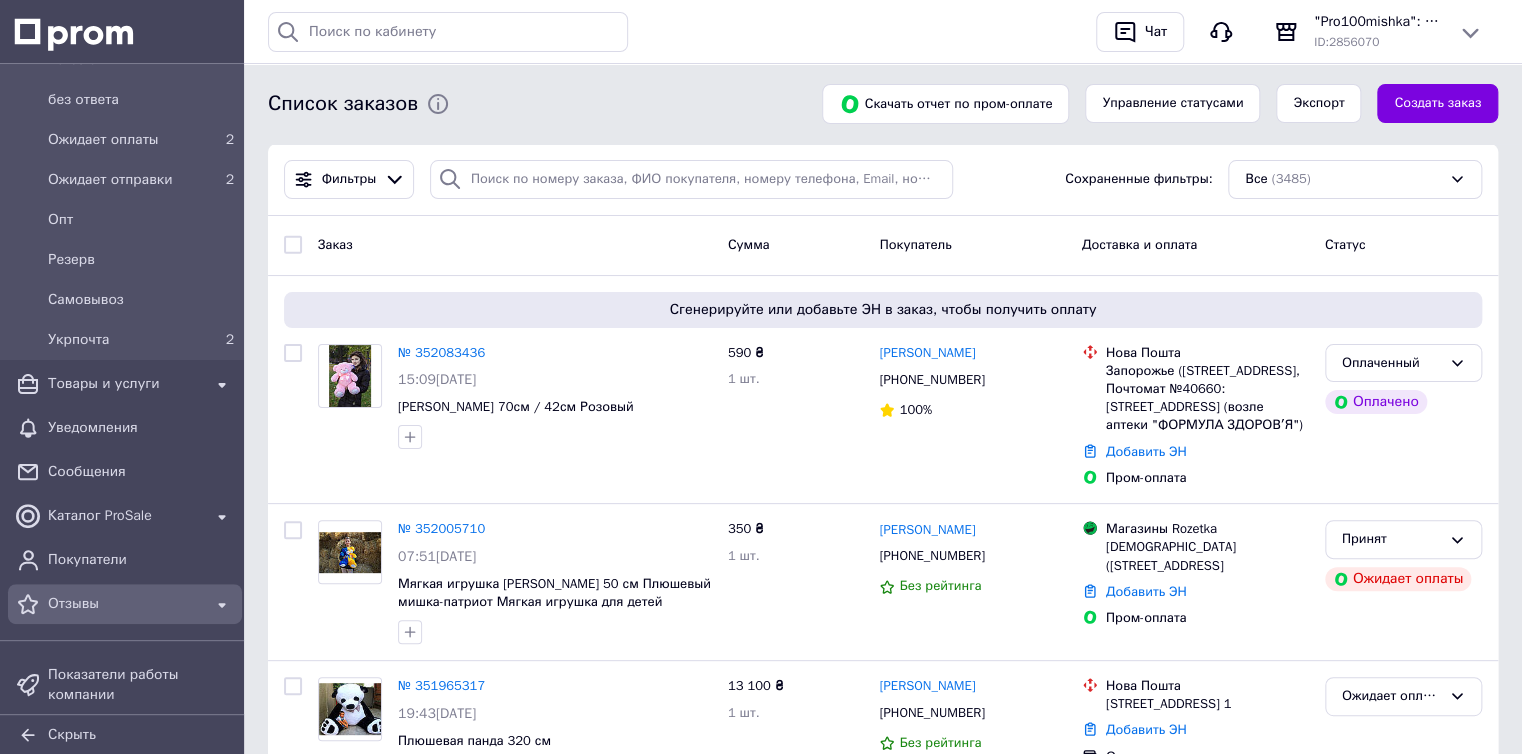 click on "Отзывы" at bounding box center [125, 604] 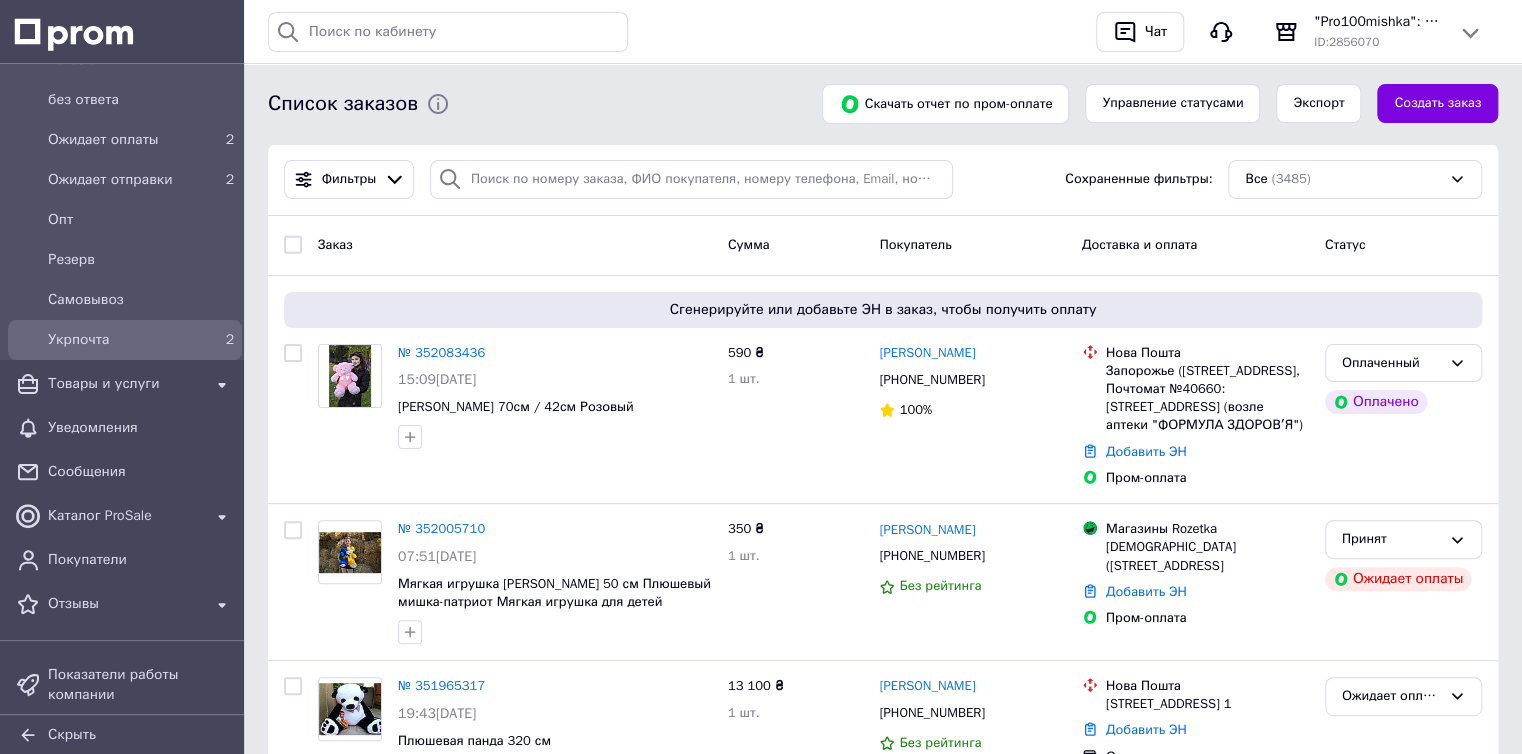 click on "Укрпочта" at bounding box center [121, 340] 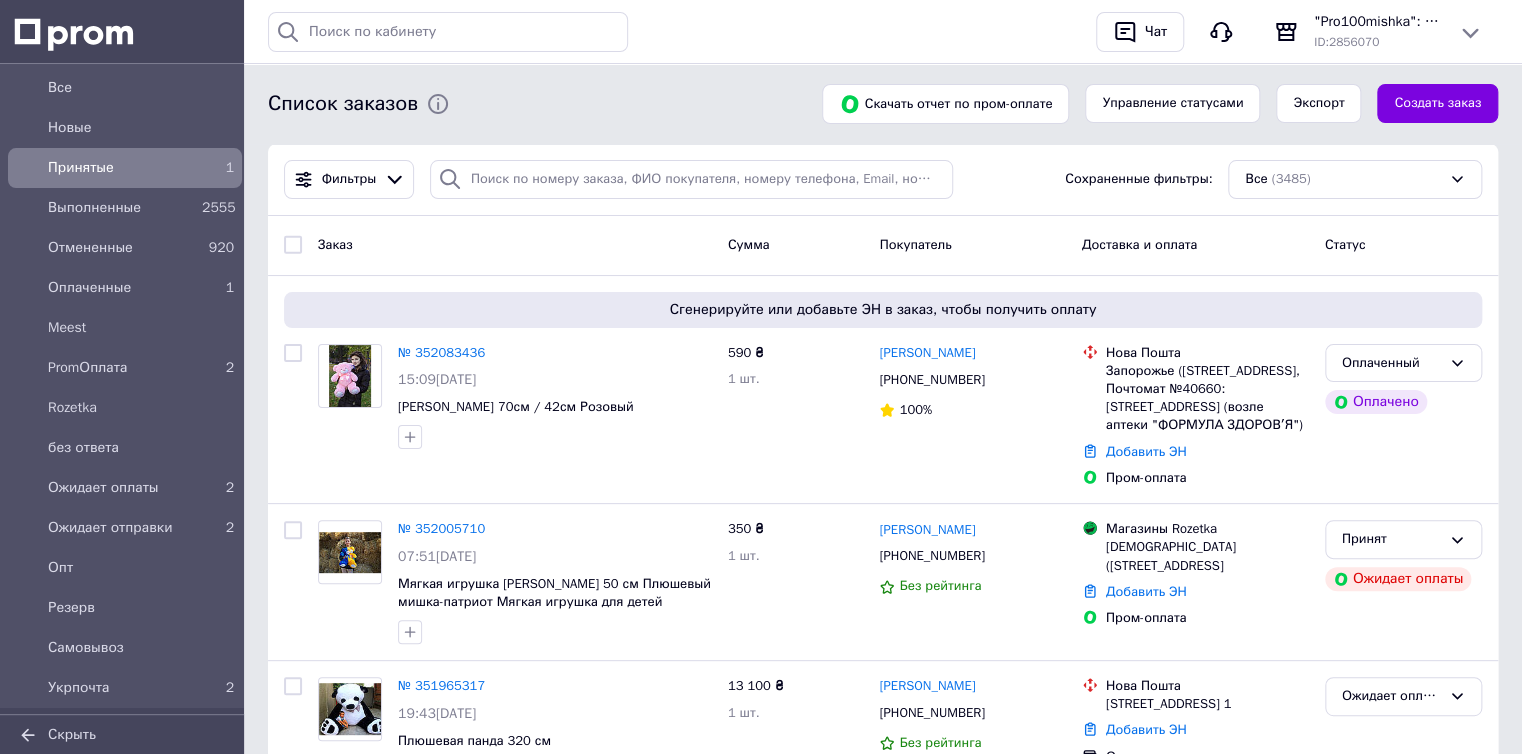 scroll, scrollTop: 0, scrollLeft: 0, axis: both 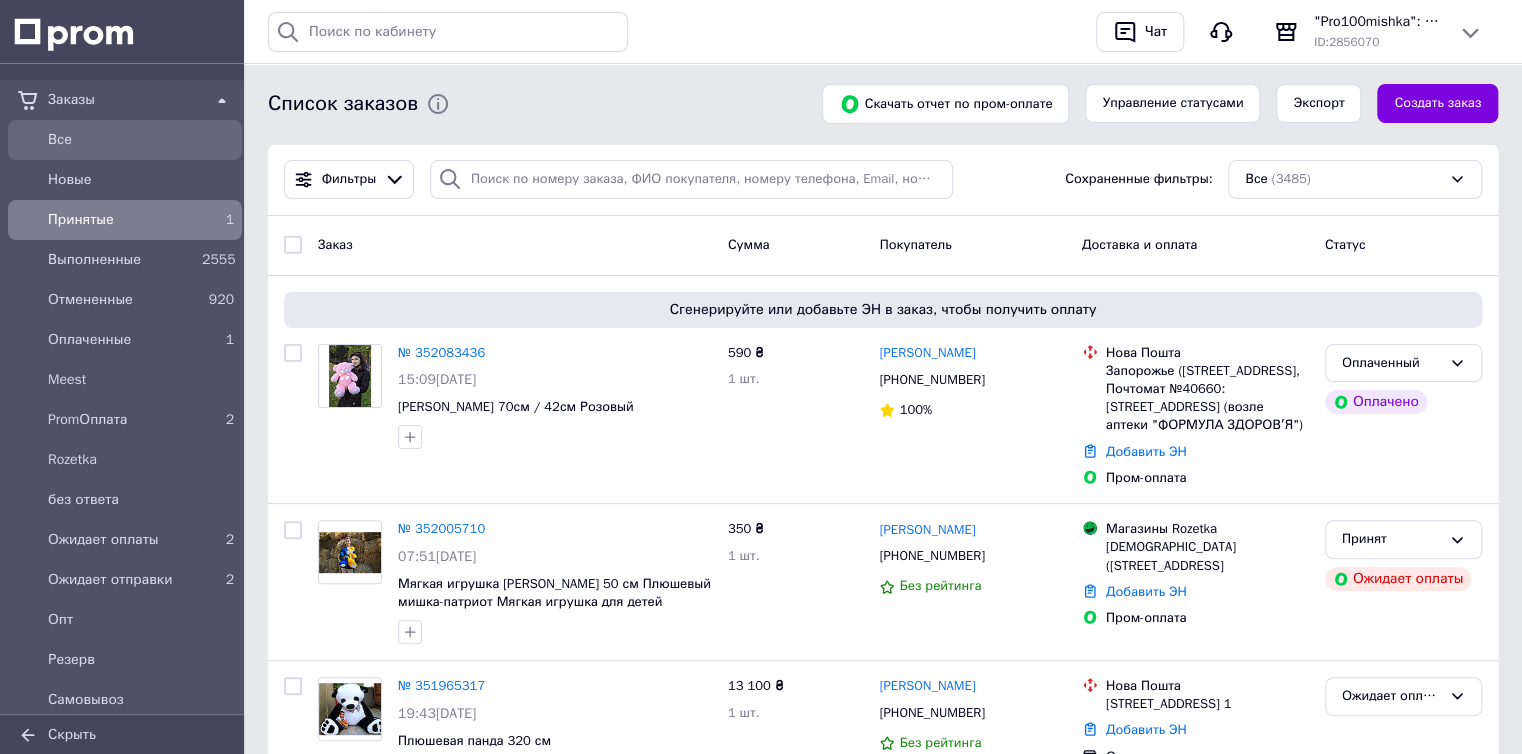 click on "Все" at bounding box center [141, 140] 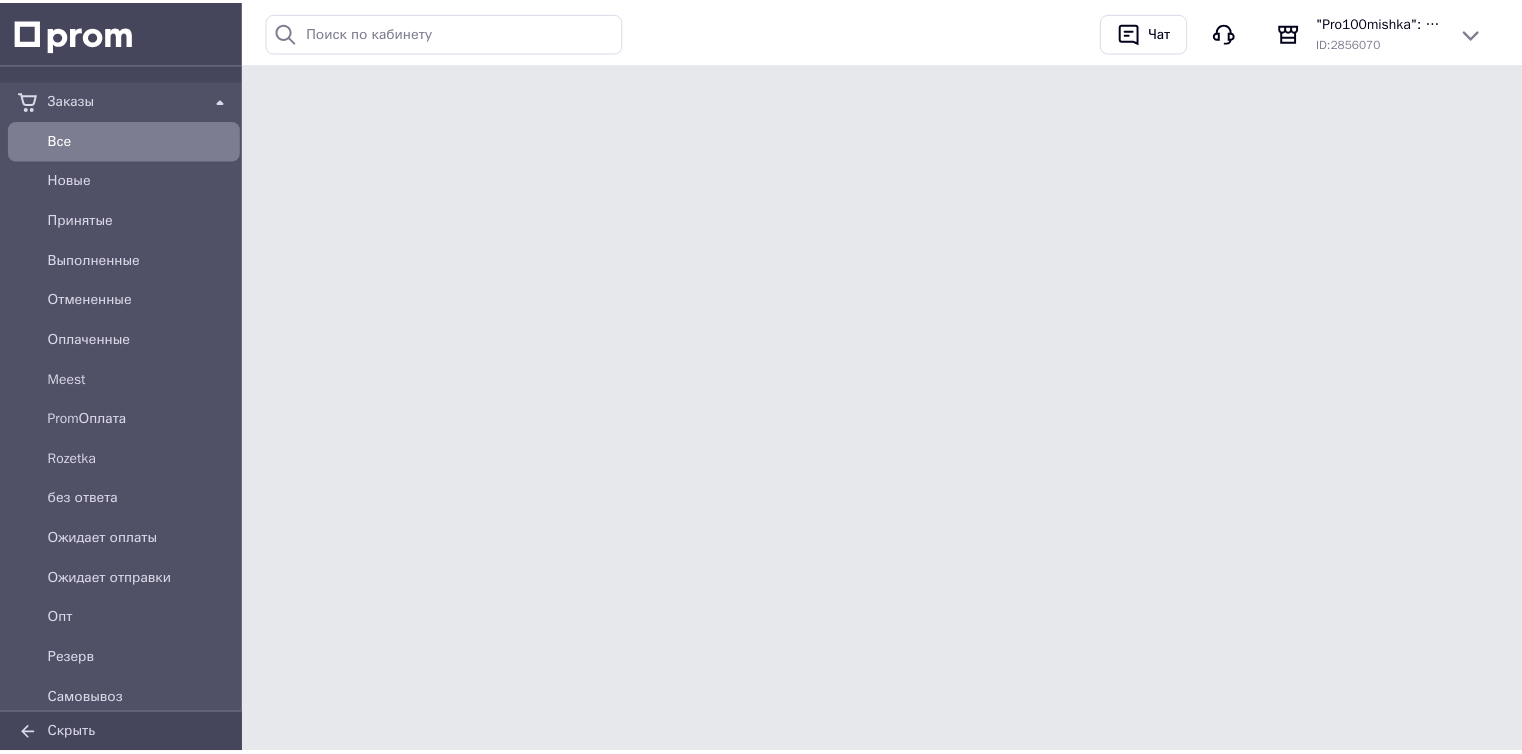 scroll, scrollTop: 0, scrollLeft: 0, axis: both 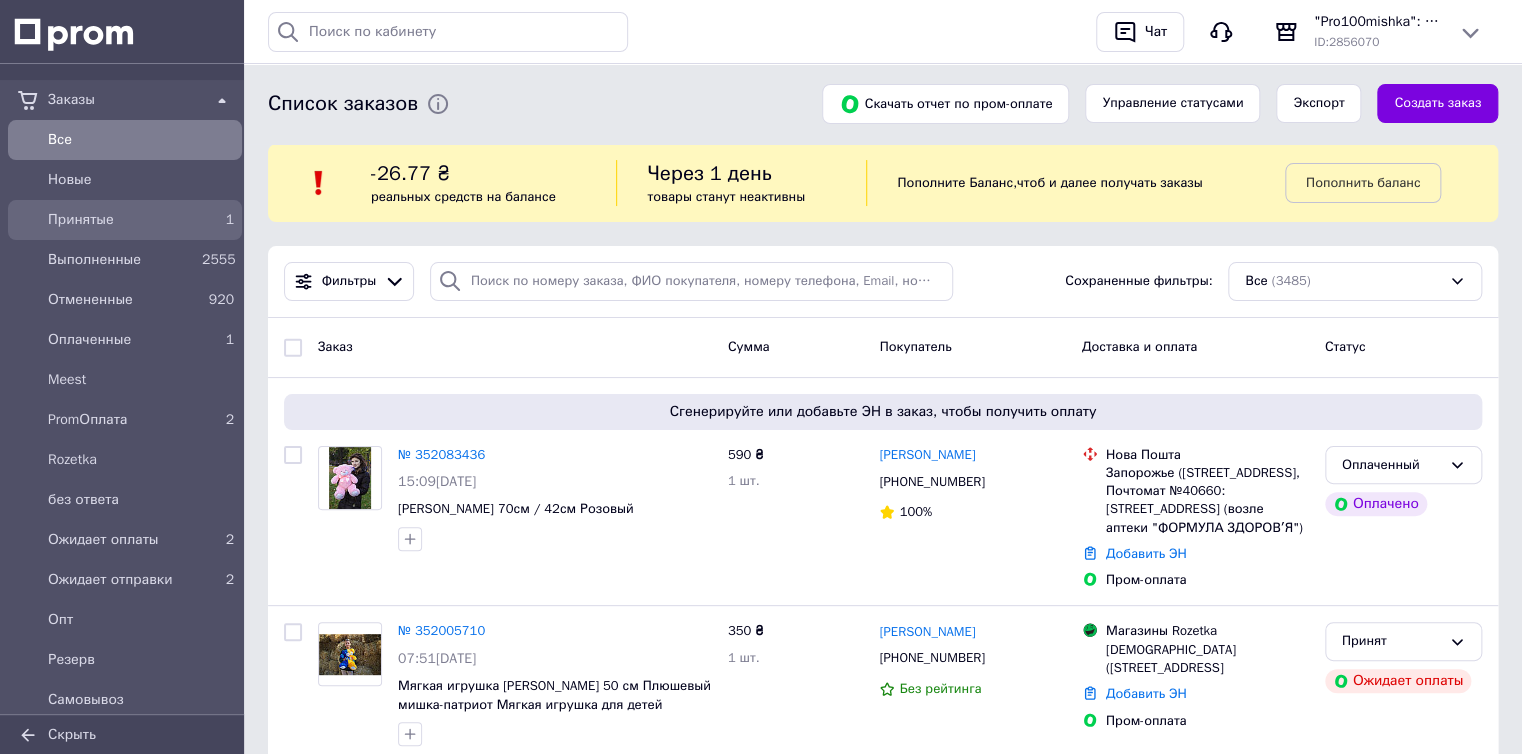 click on "Принятые" at bounding box center (121, 220) 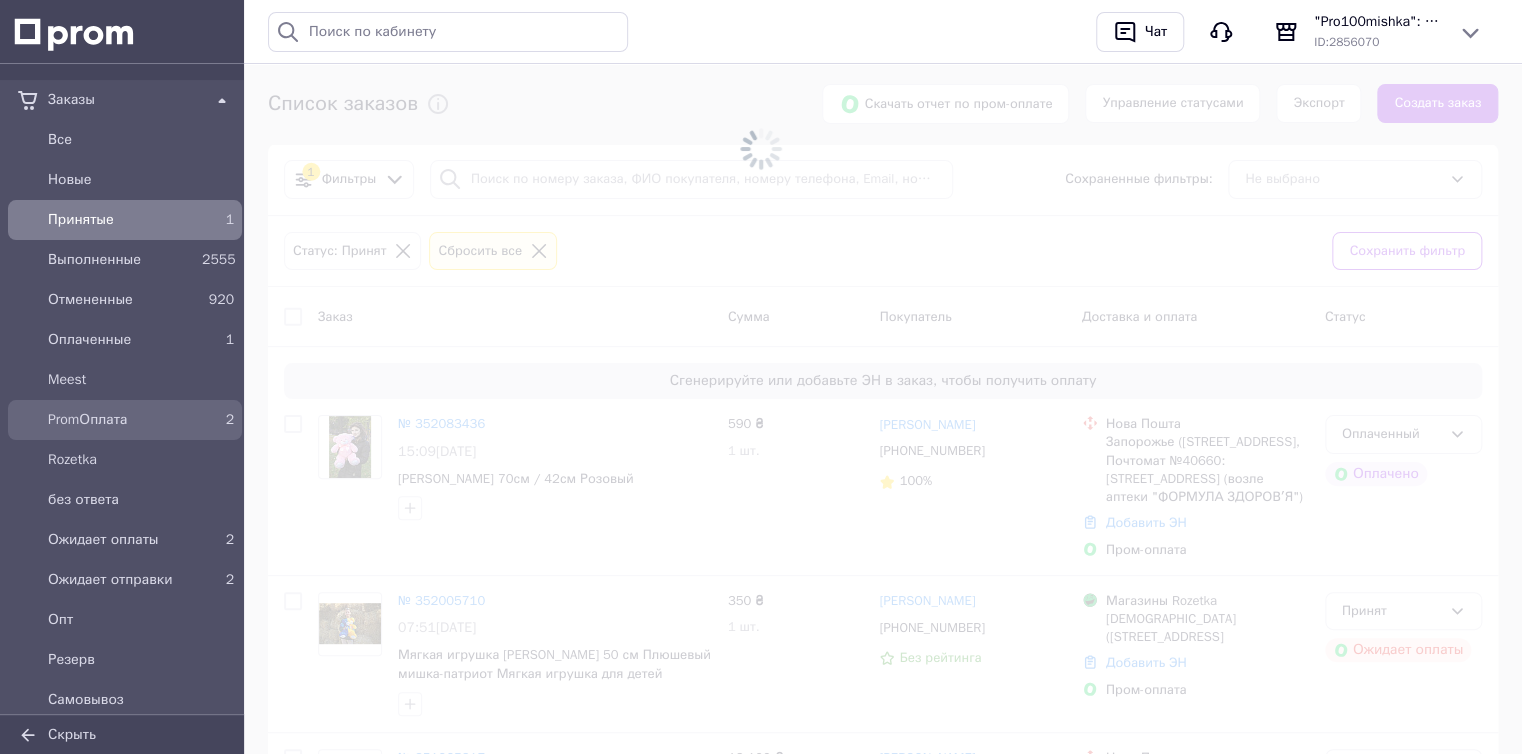 click on "PromОплата" at bounding box center (121, 420) 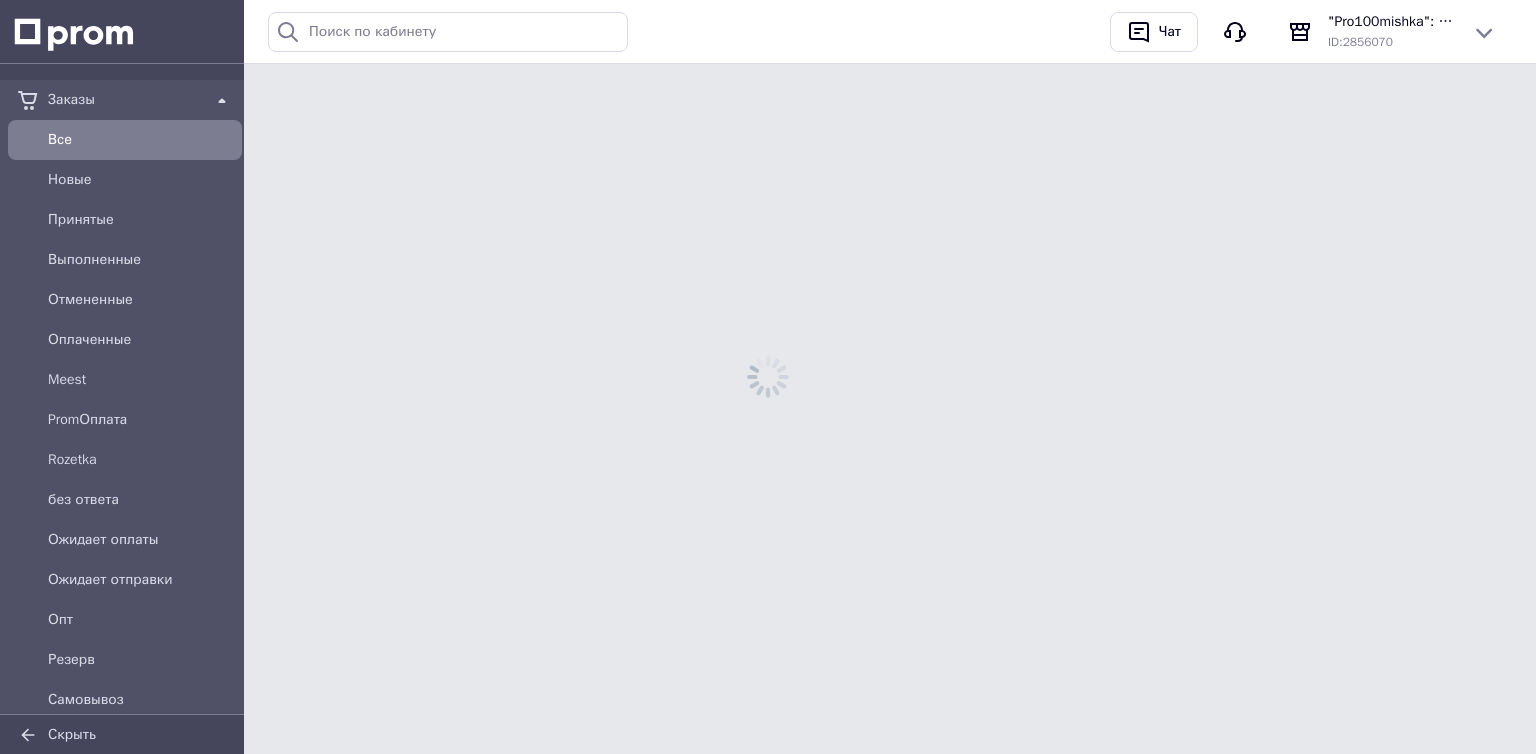 scroll, scrollTop: 0, scrollLeft: 0, axis: both 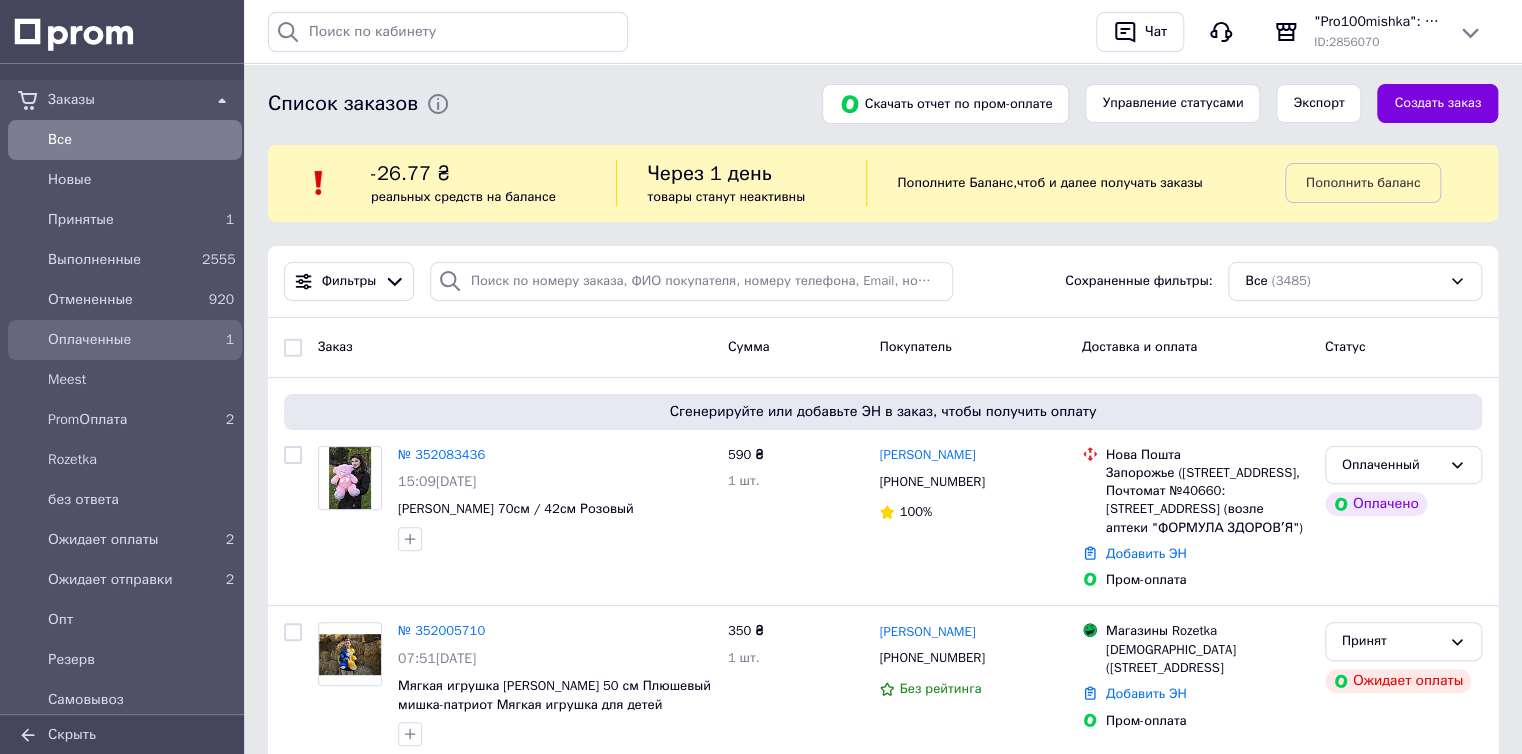 click on "Оплаченные" at bounding box center [121, 340] 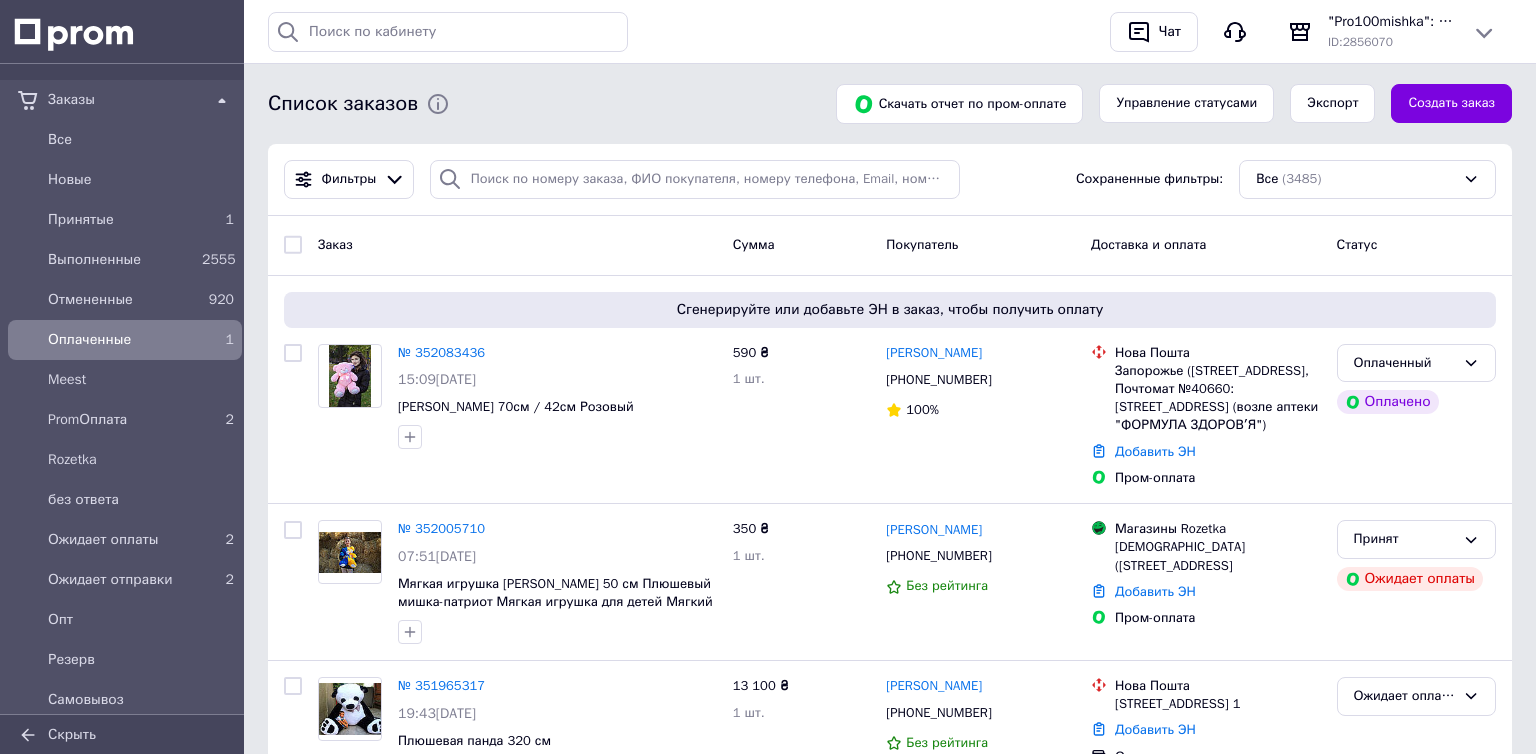 click on "Принятые" at bounding box center [121, 220] 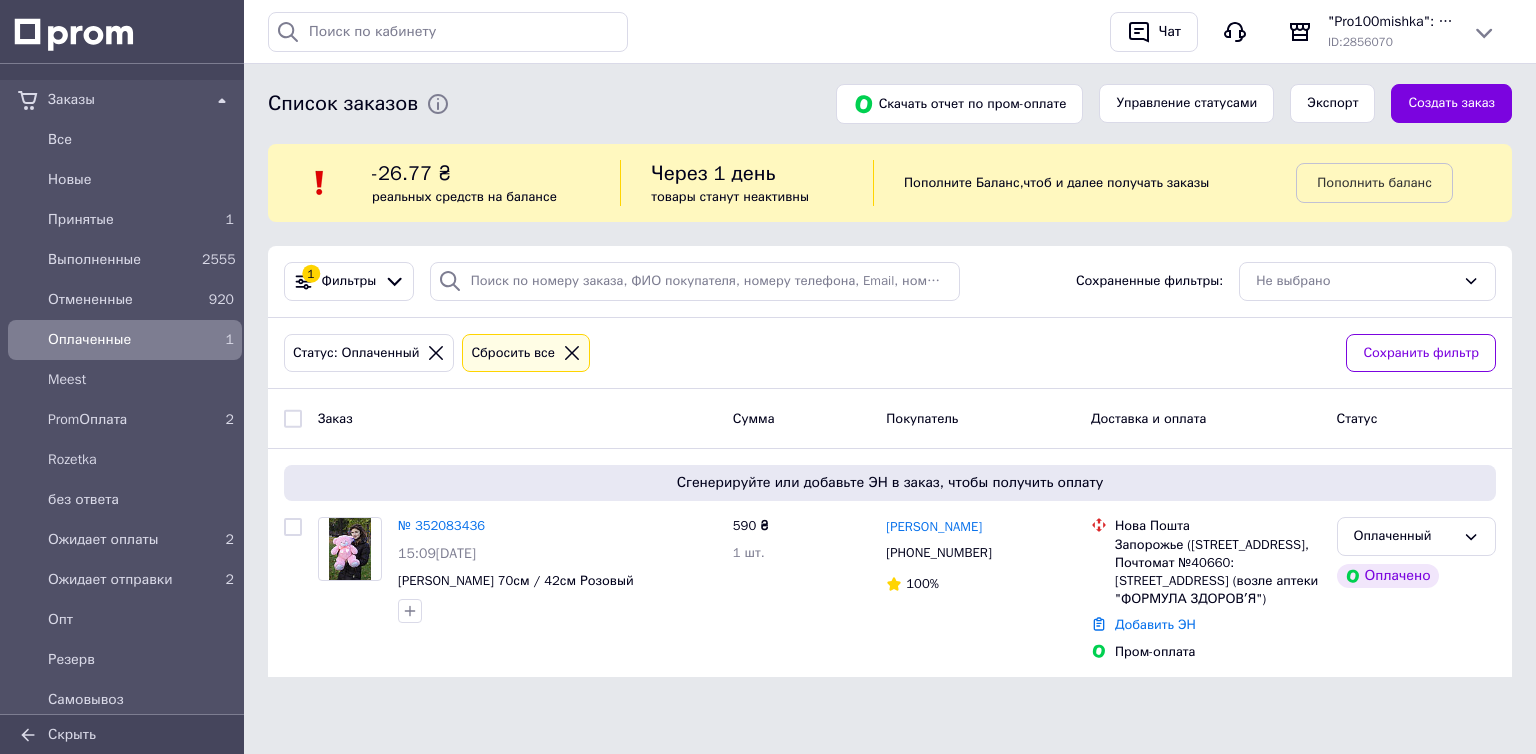 scroll, scrollTop: 0, scrollLeft: 0, axis: both 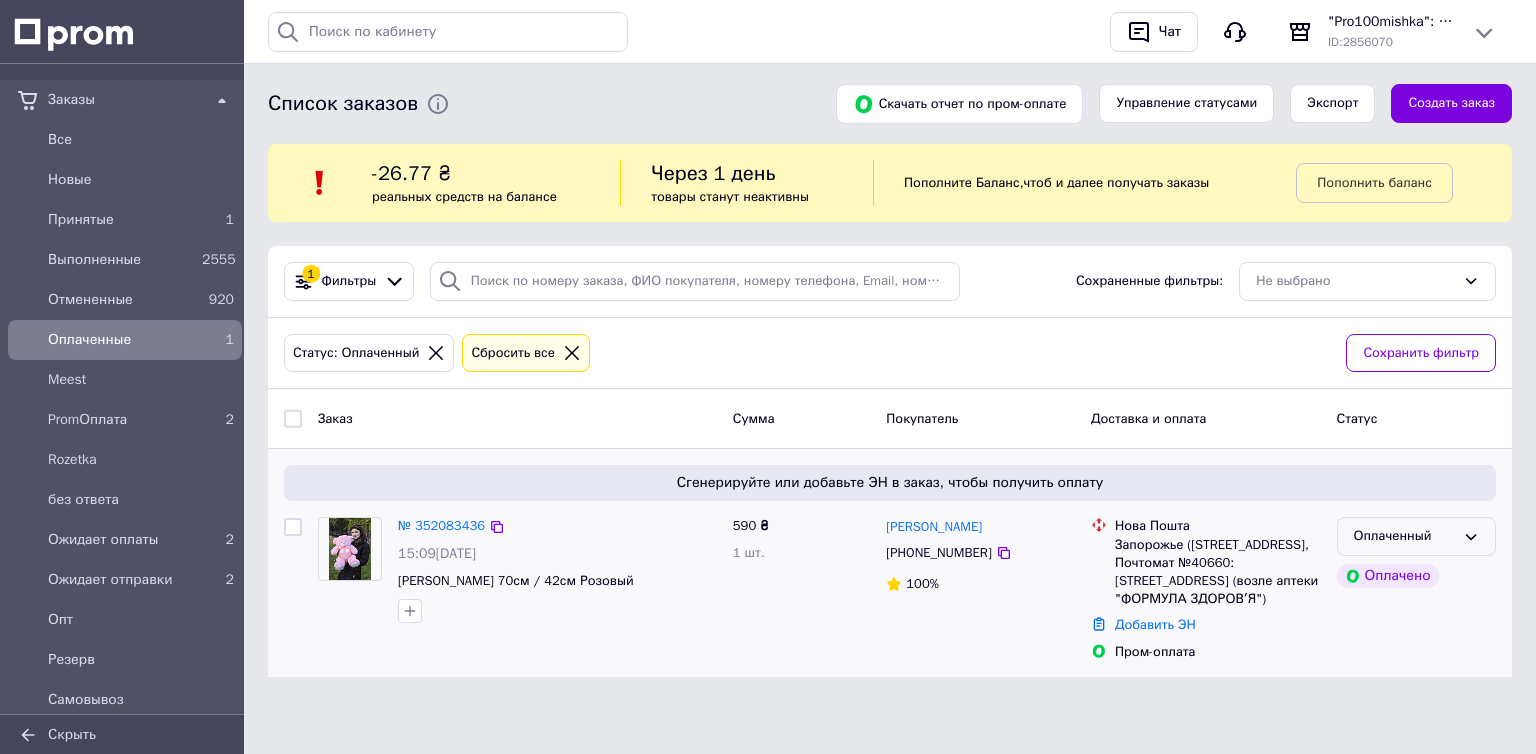 click on "Оплаченный" at bounding box center [1404, 536] 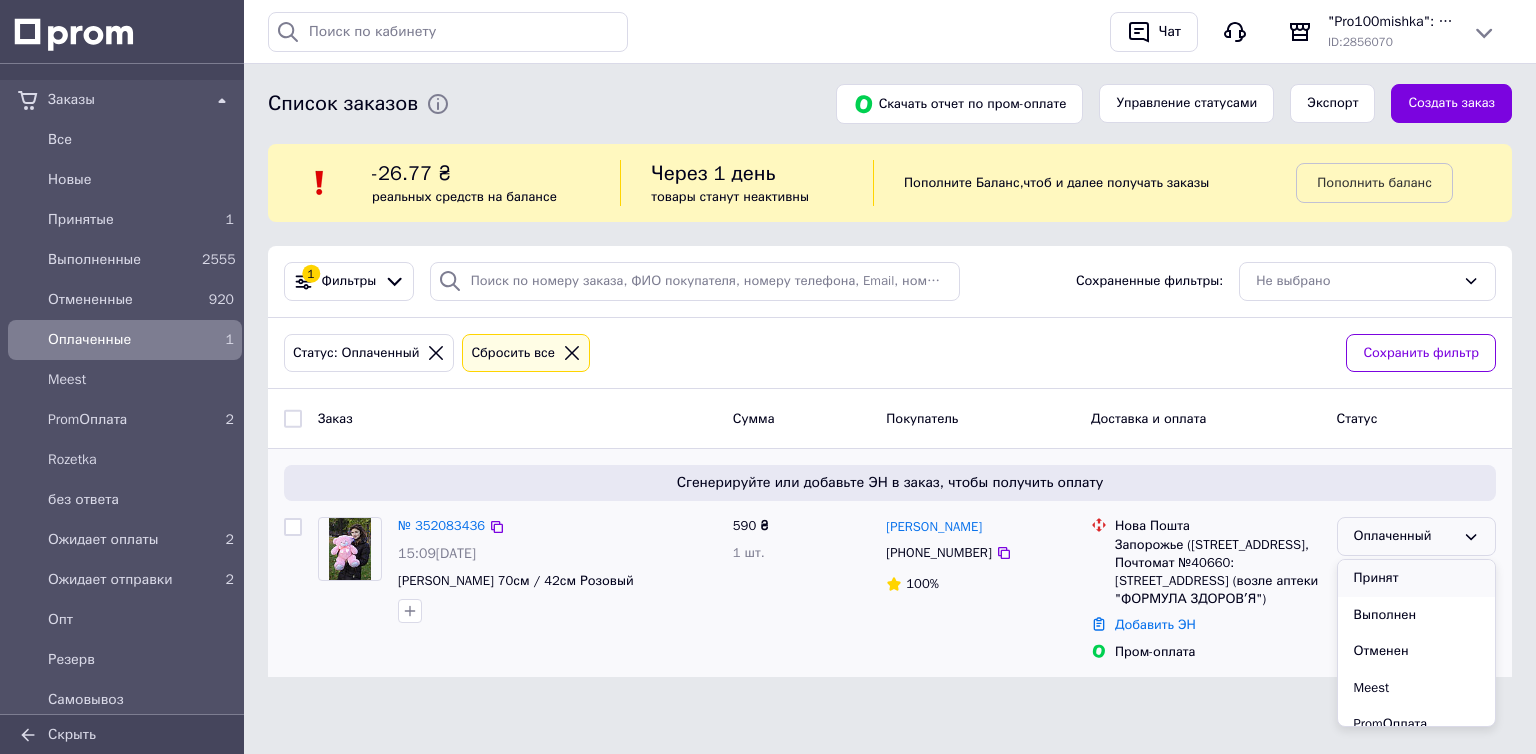 click on "Принят" at bounding box center [1416, 578] 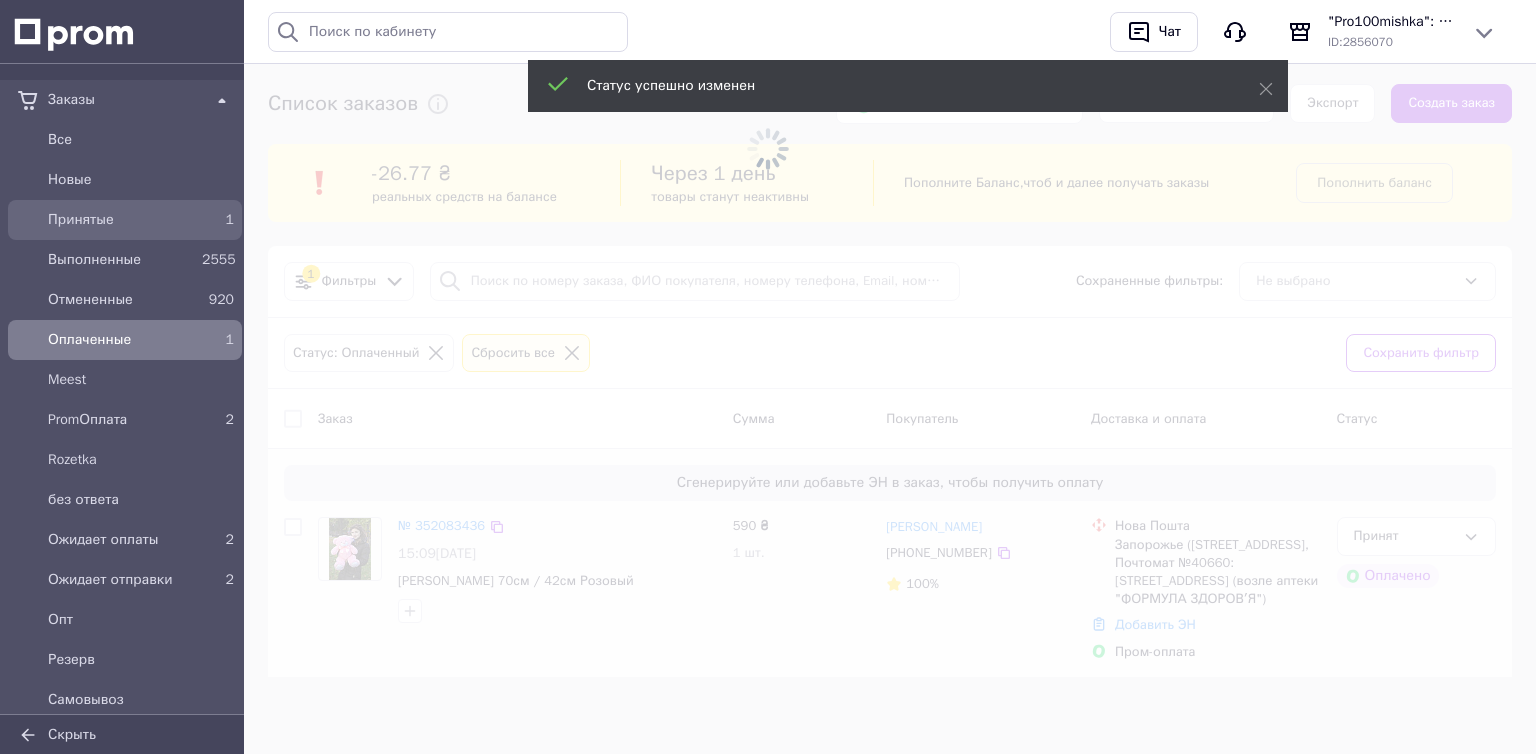 click on "Принятые" at bounding box center (121, 220) 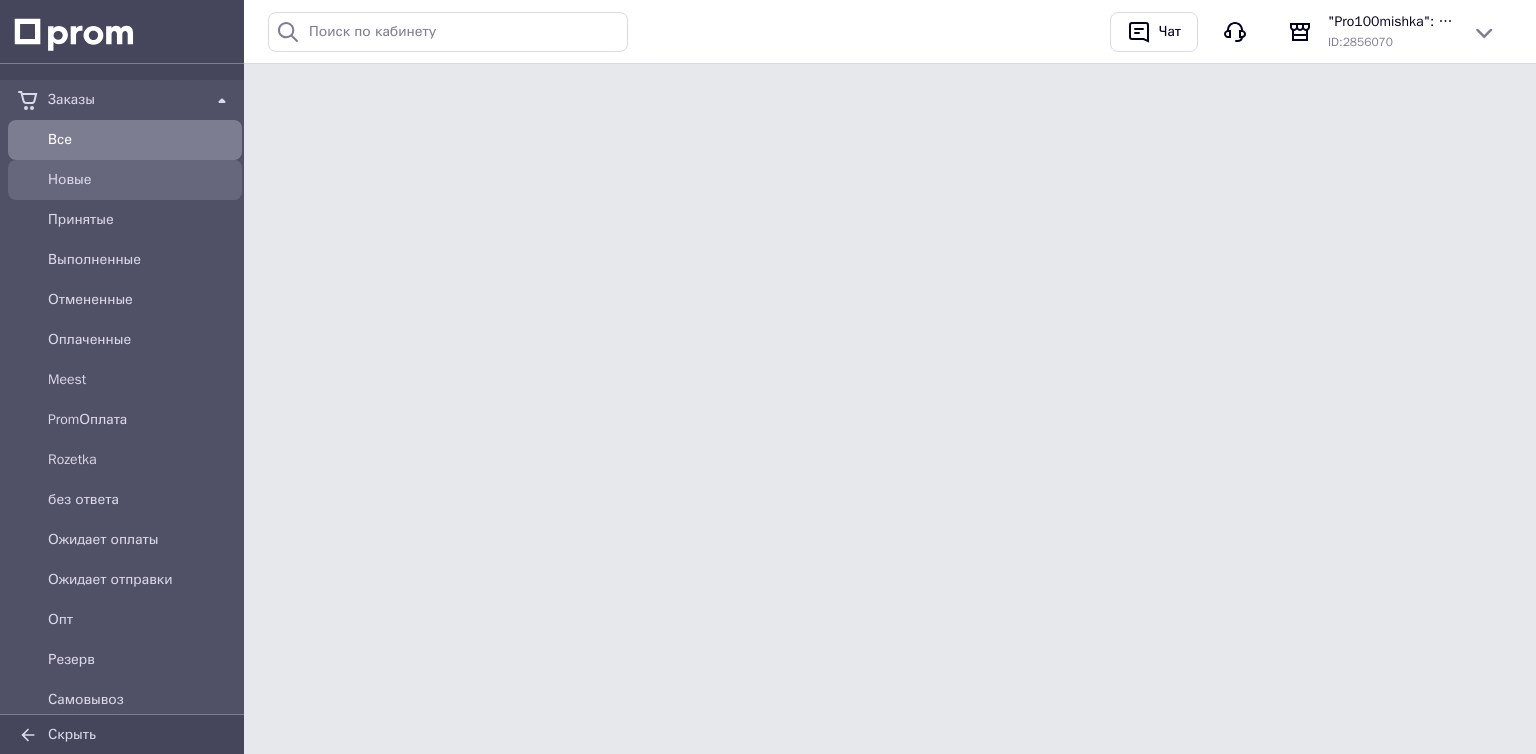 scroll, scrollTop: 0, scrollLeft: 0, axis: both 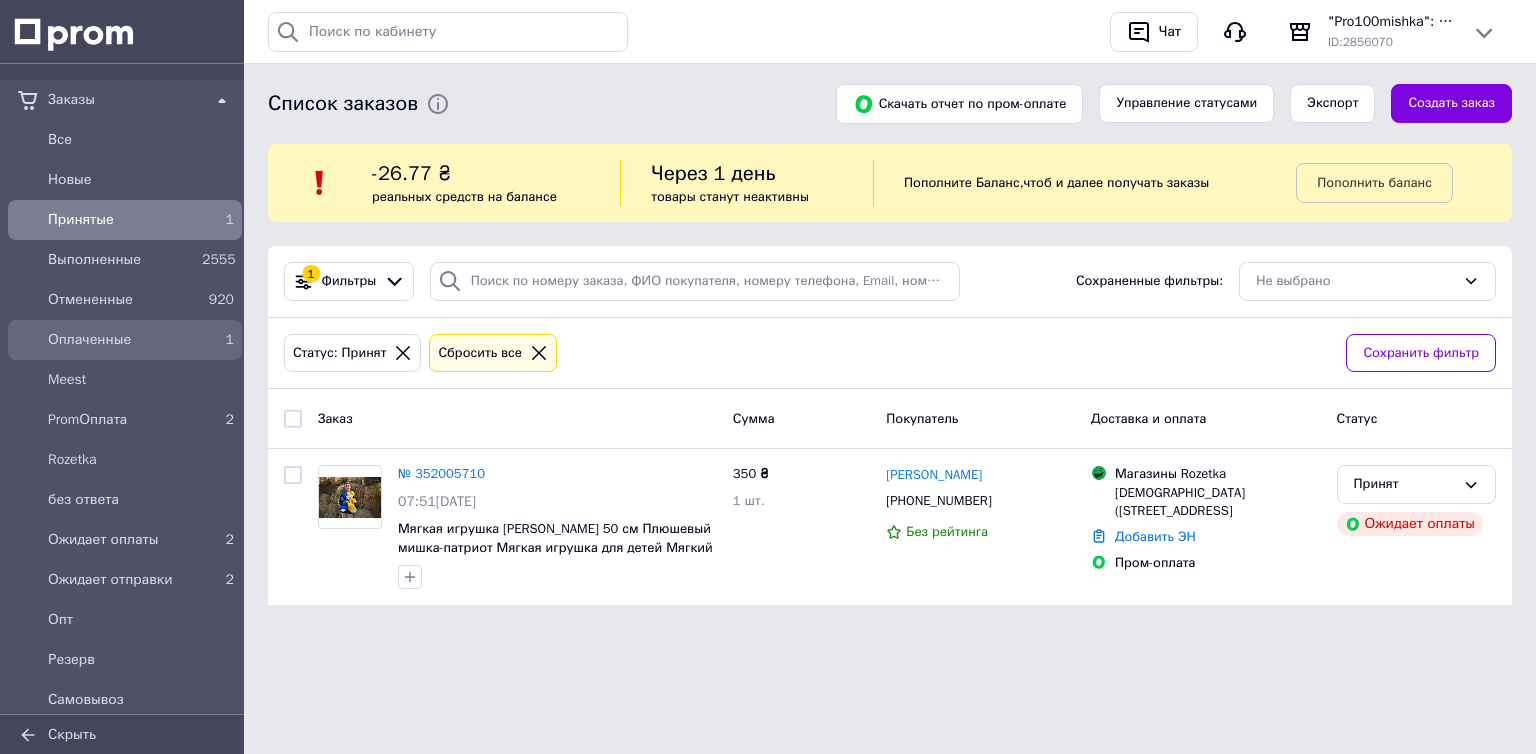 click on "Оплаченные" at bounding box center (121, 340) 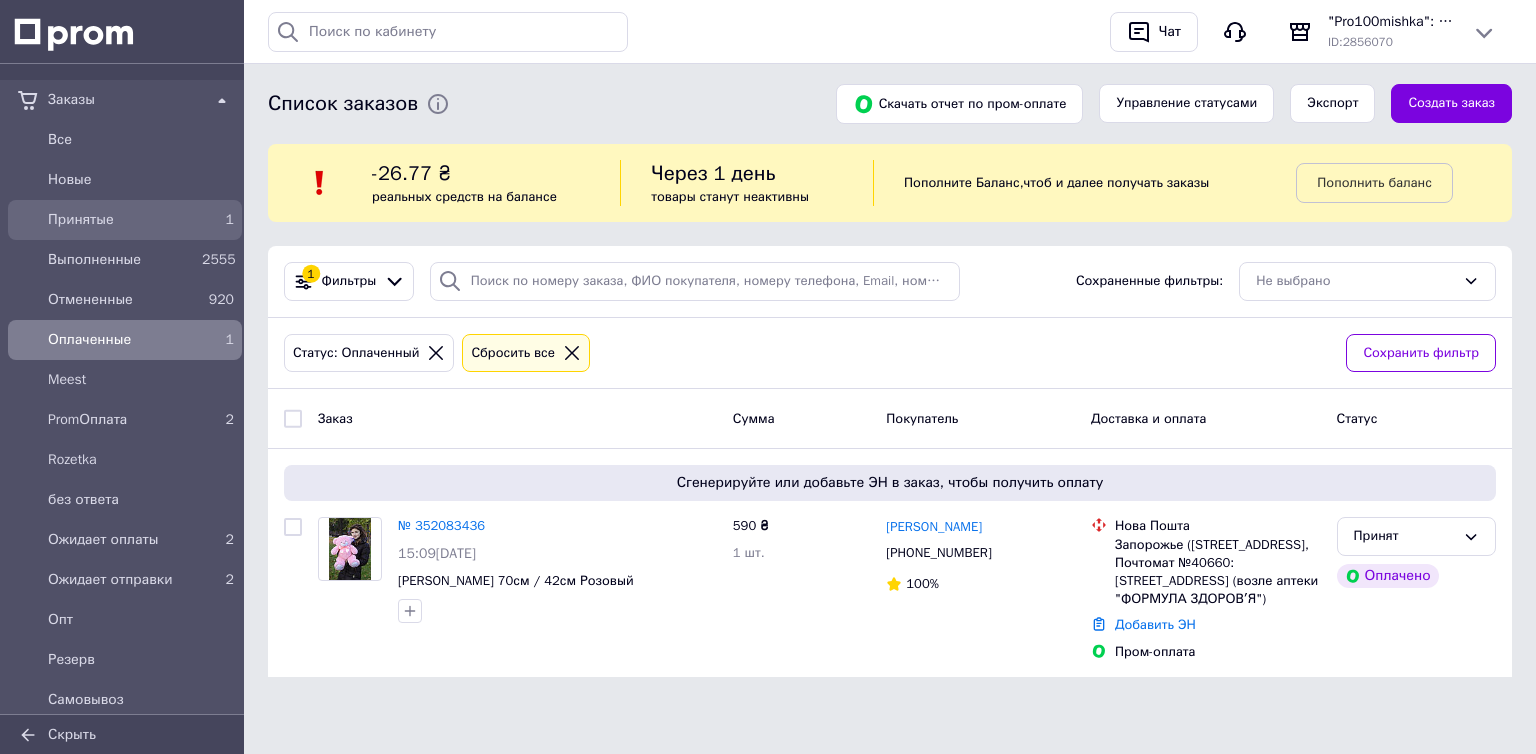 click on "Принятые" at bounding box center [121, 220] 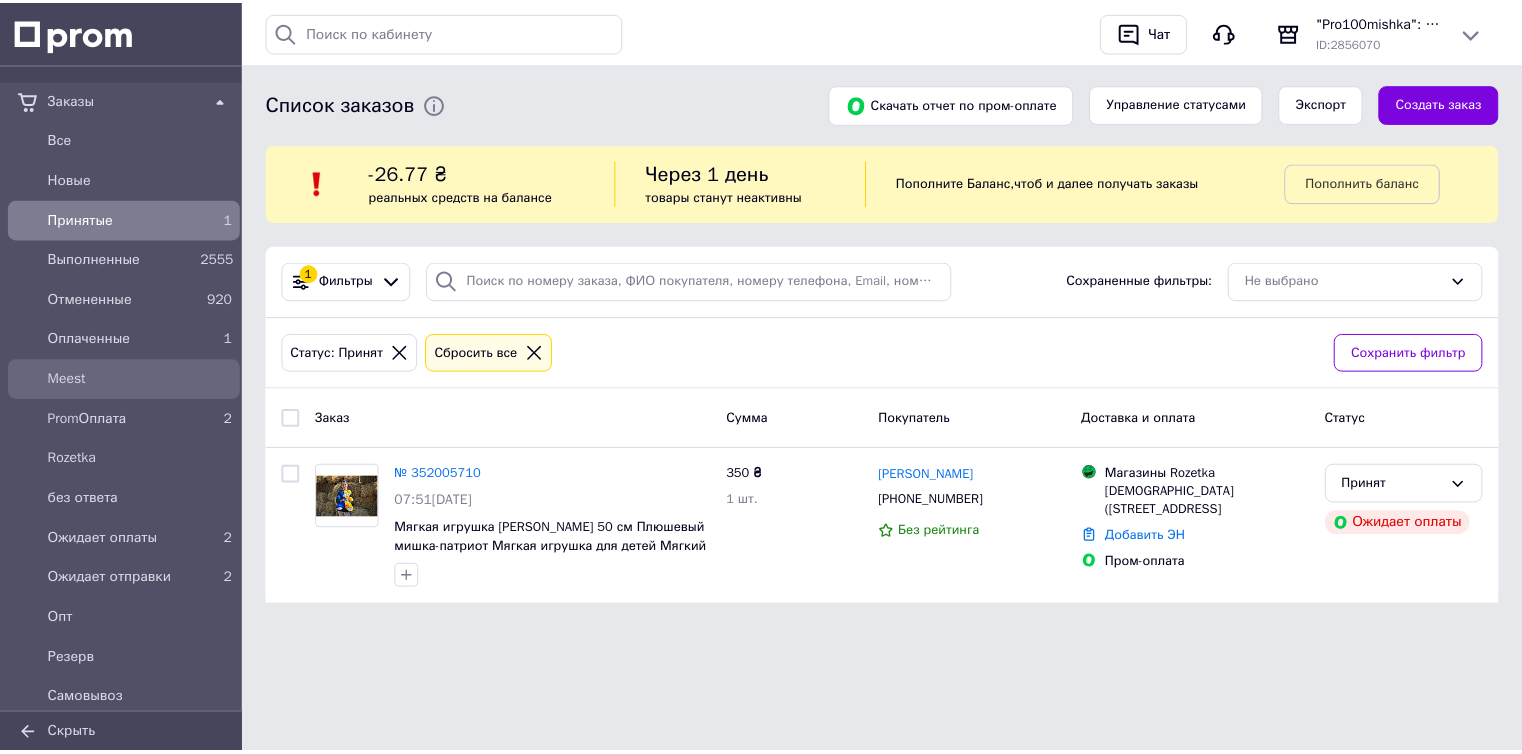 scroll, scrollTop: 200, scrollLeft: 0, axis: vertical 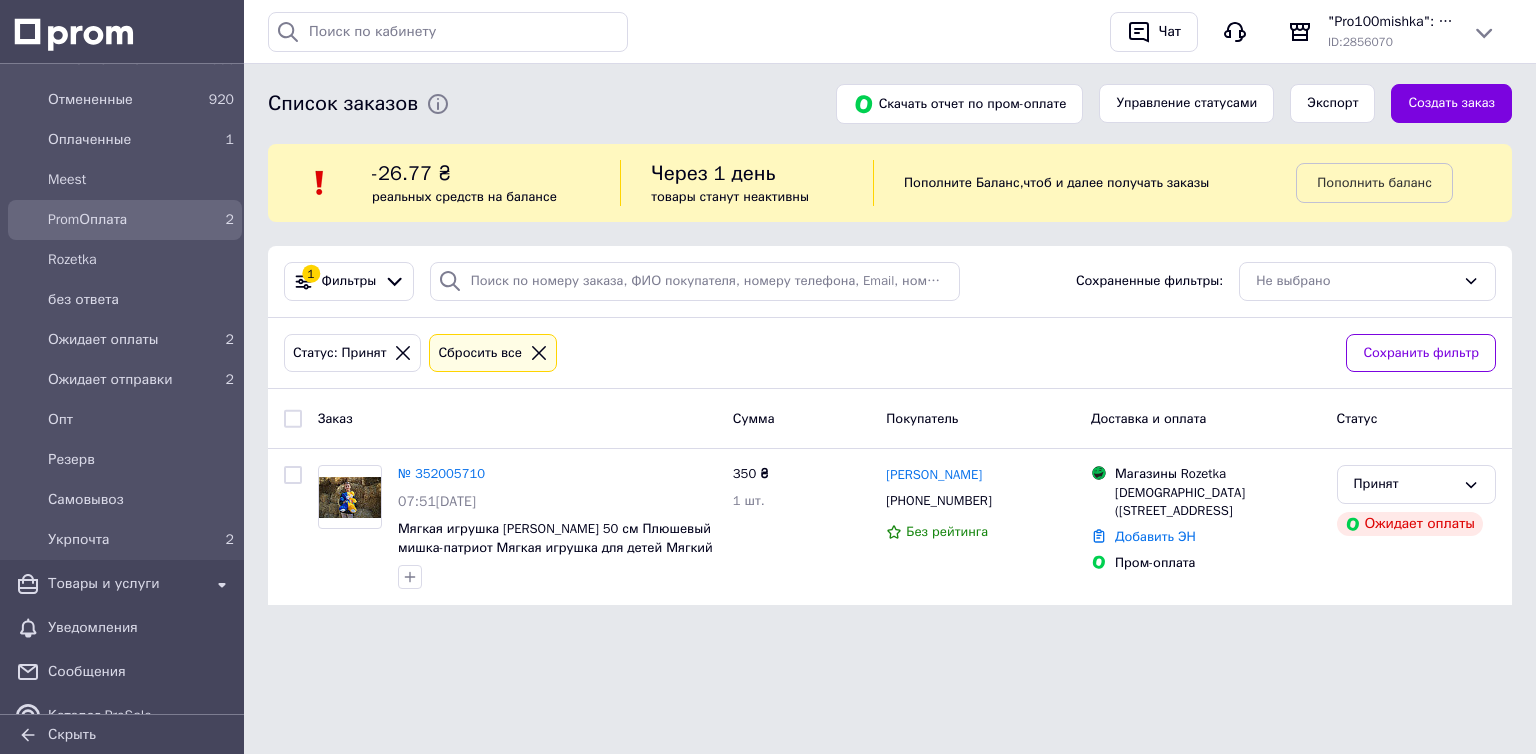 click on "PromОплата" at bounding box center (121, 220) 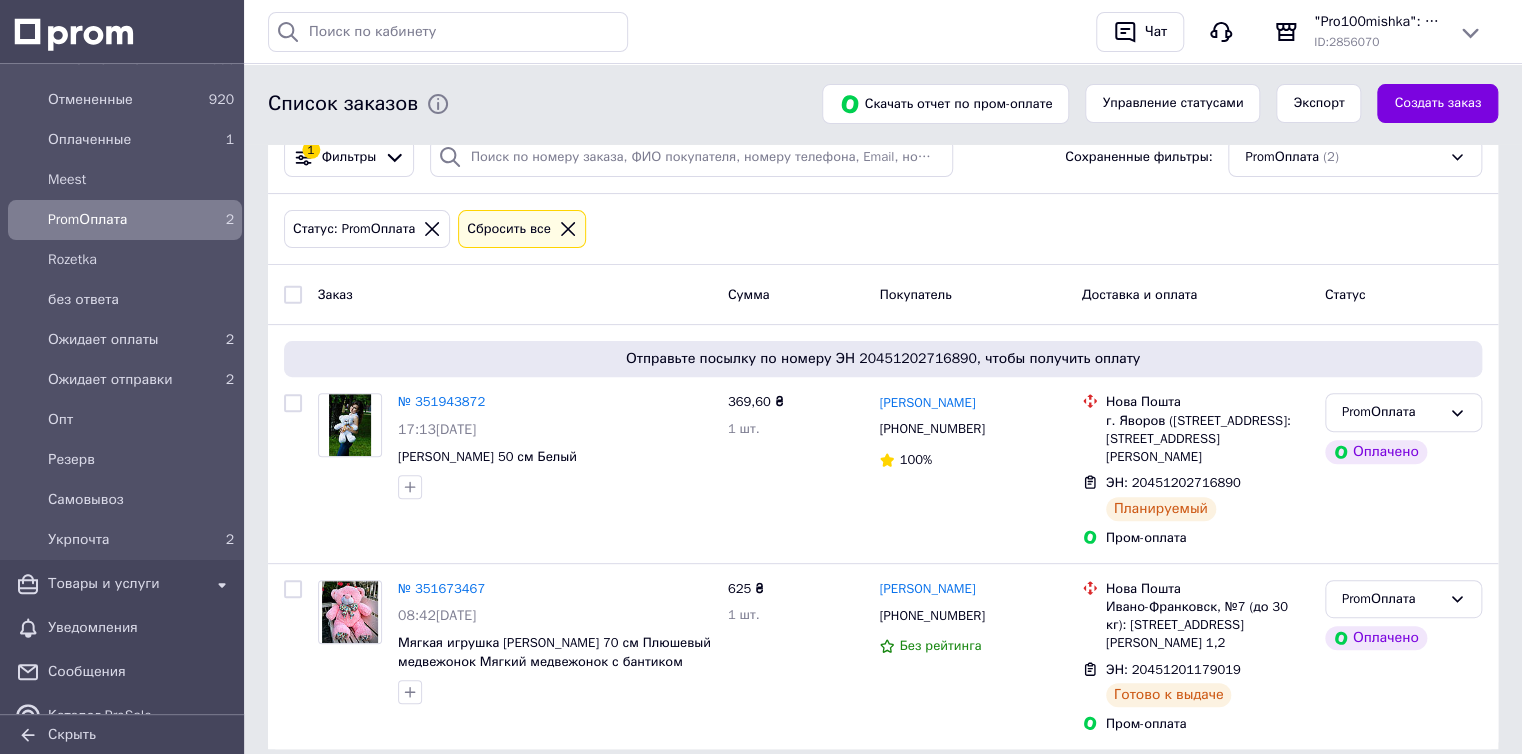 scroll, scrollTop: 157, scrollLeft: 0, axis: vertical 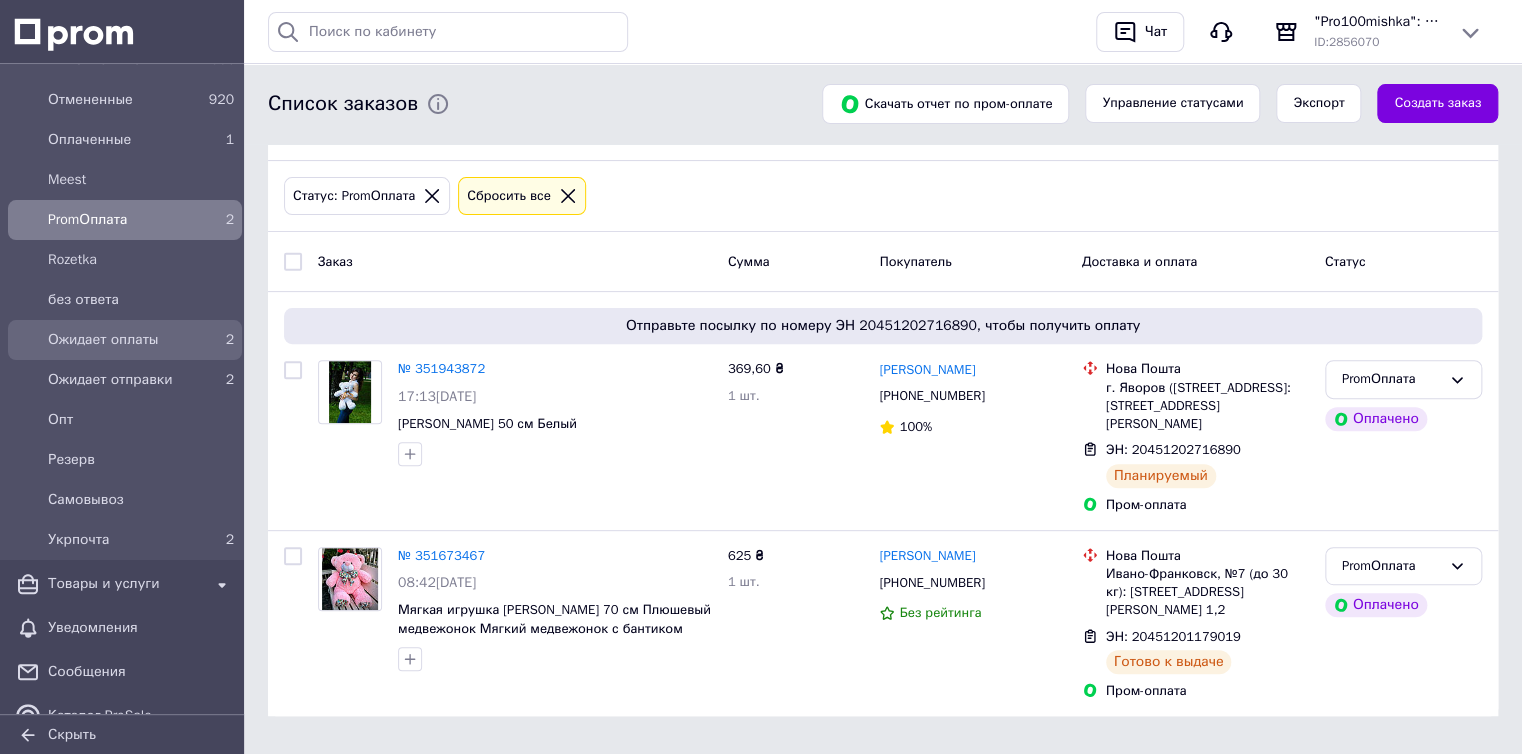 click on "Ожидает оплаты" at bounding box center (121, 340) 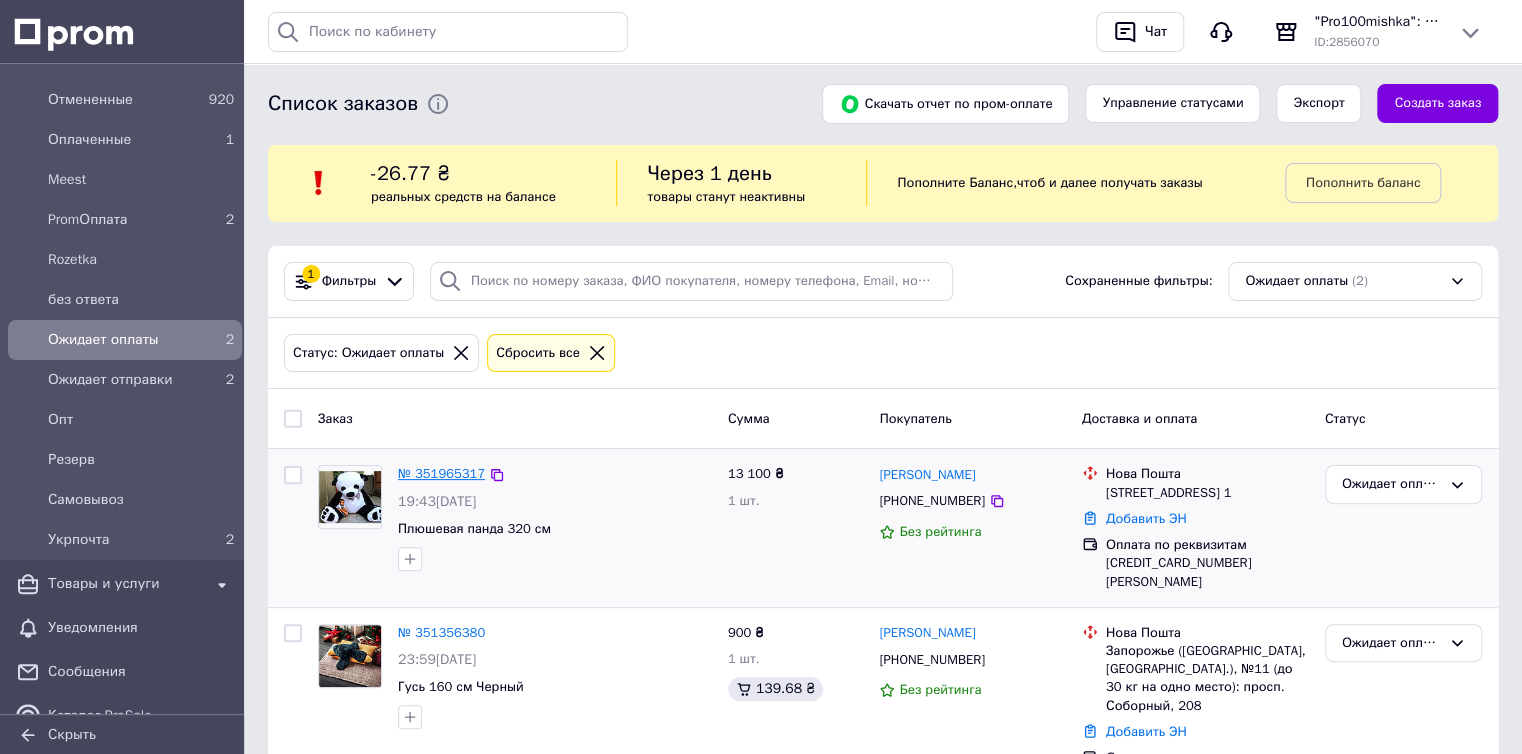 scroll, scrollTop: 137, scrollLeft: 0, axis: vertical 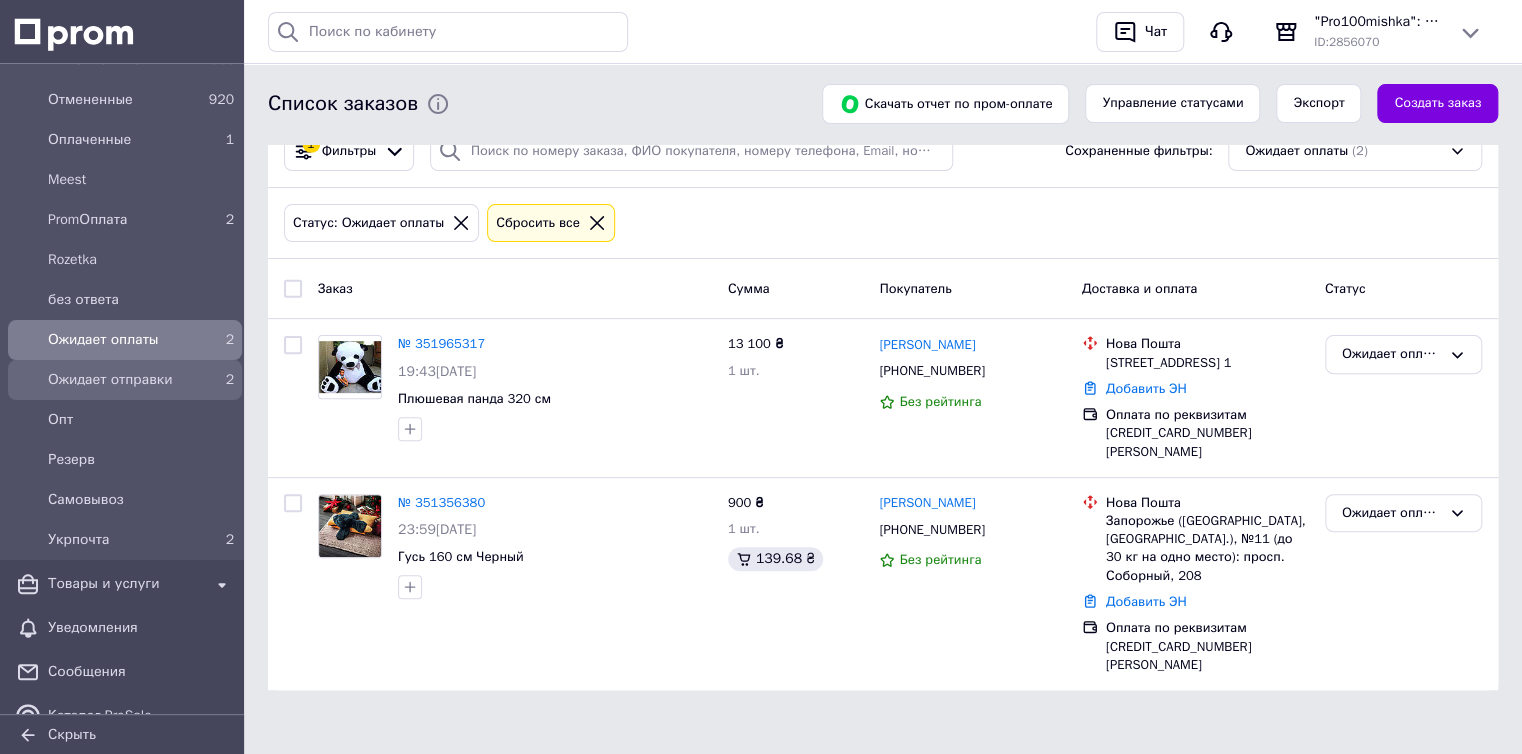click on "Ожидает отправки" at bounding box center (121, 380) 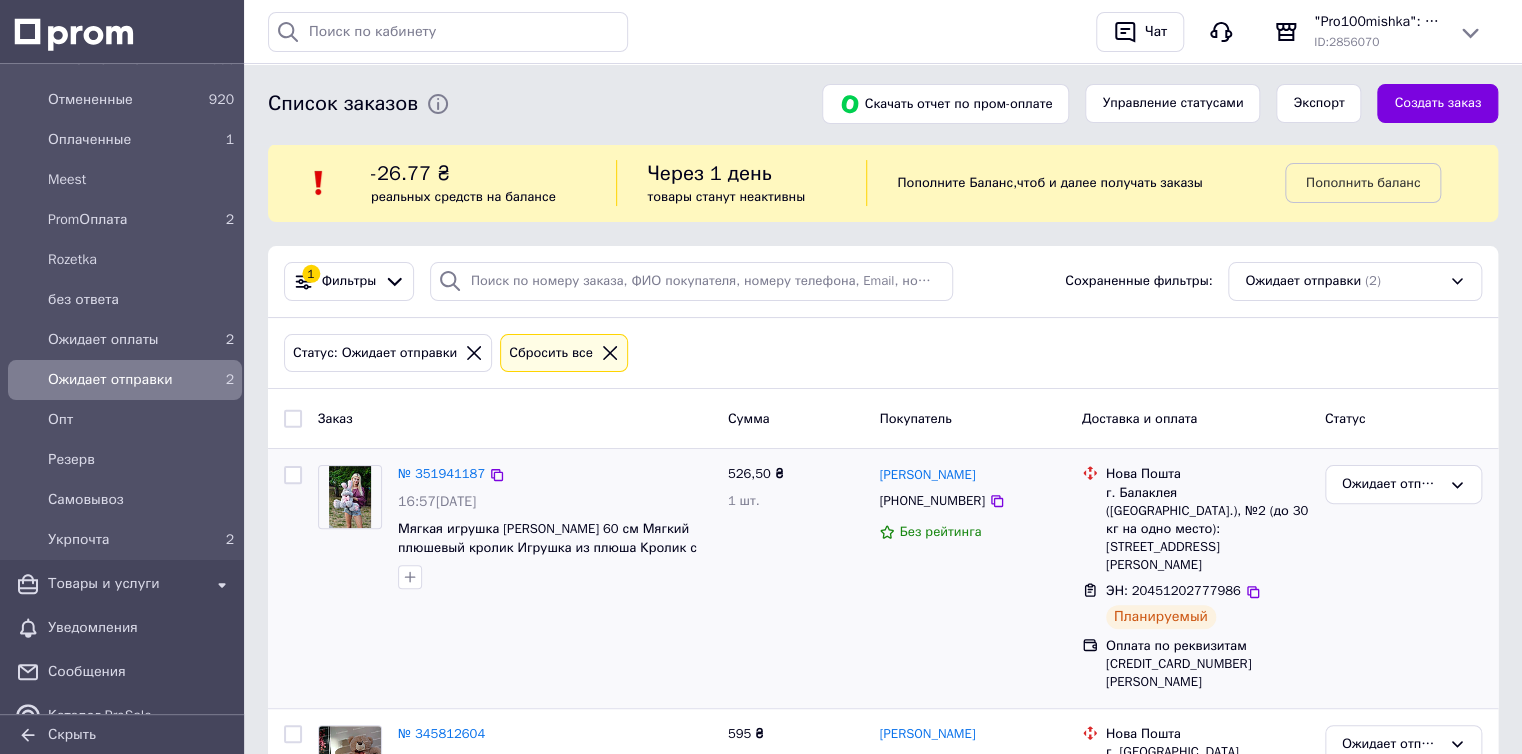 scroll, scrollTop: 176, scrollLeft: 0, axis: vertical 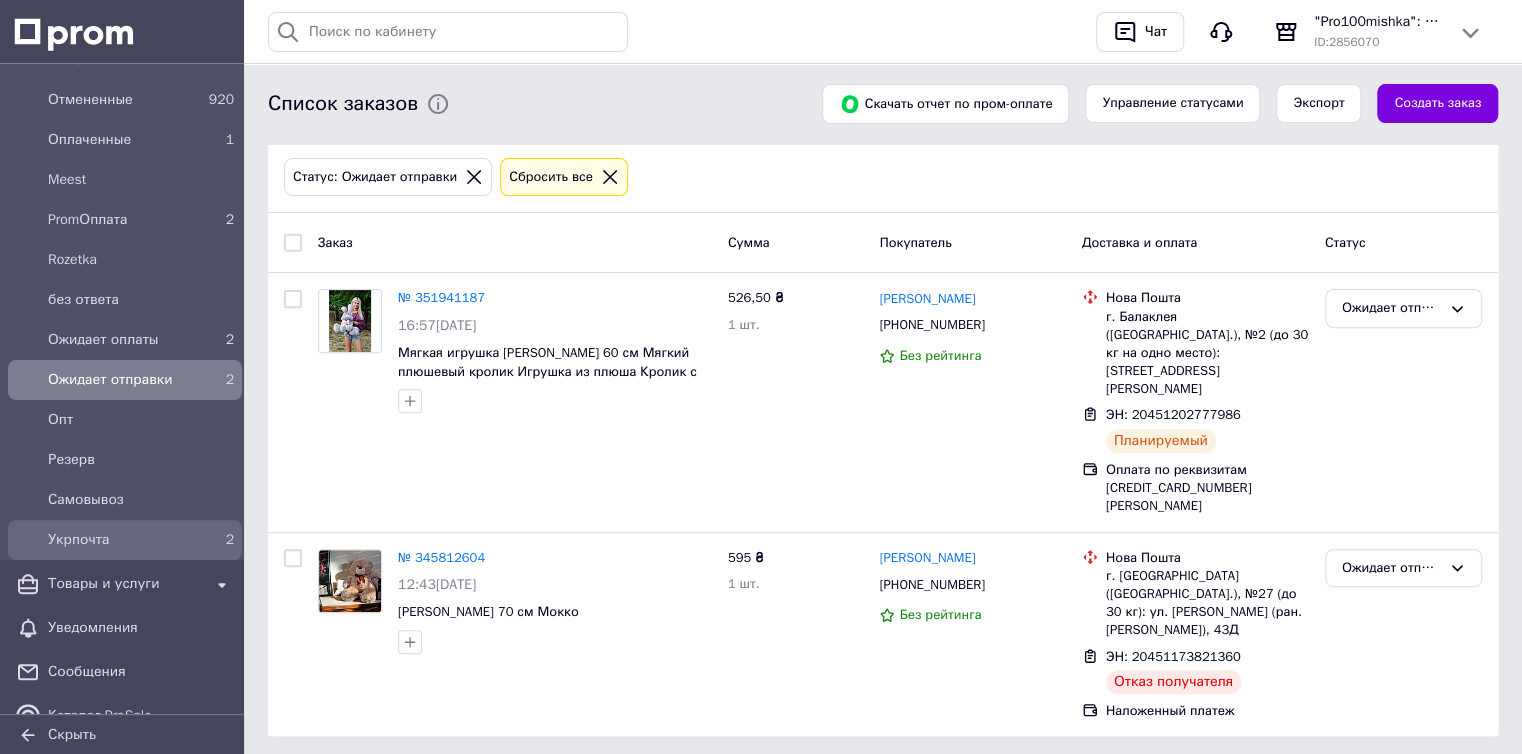 click on "Укрпочта 2" at bounding box center (125, 540) 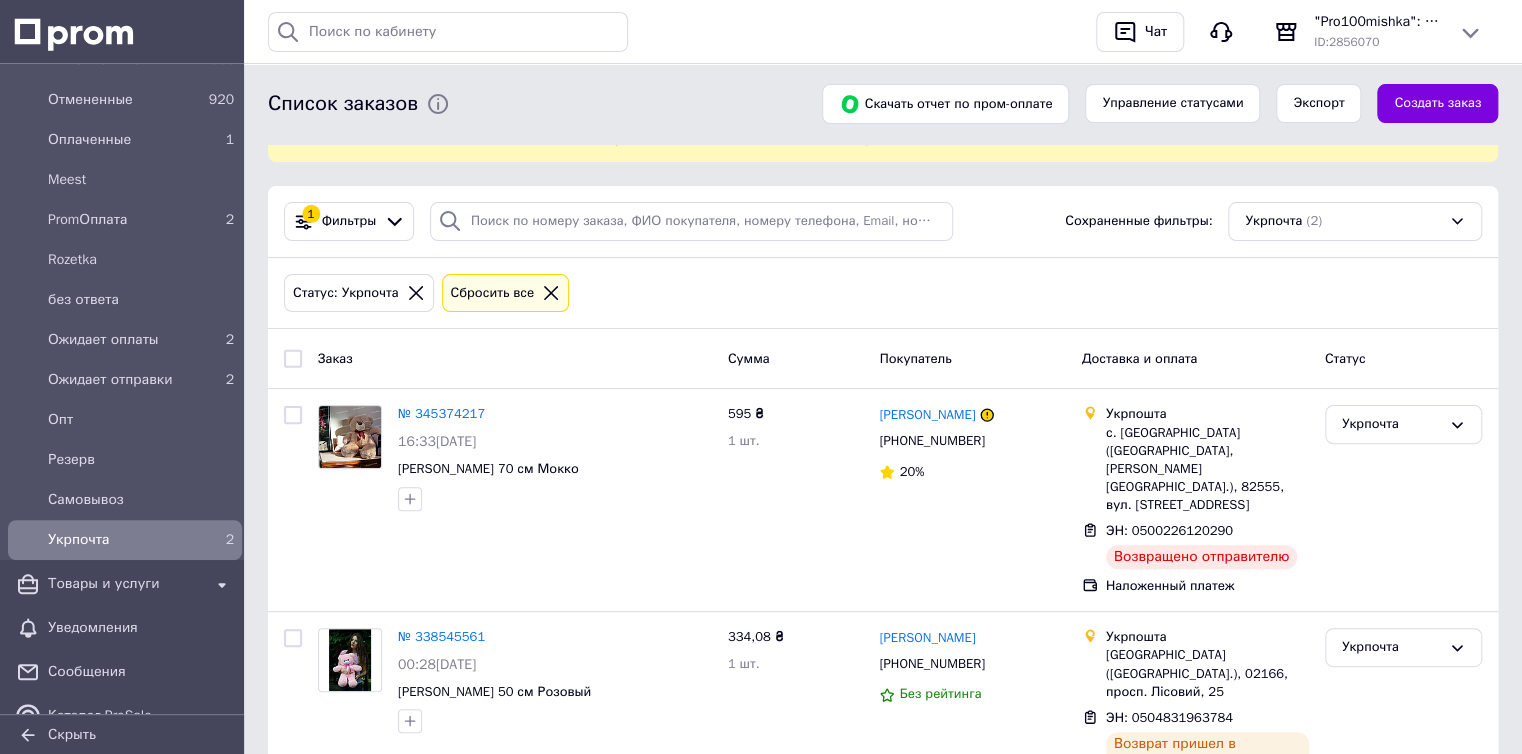 scroll, scrollTop: 121, scrollLeft: 0, axis: vertical 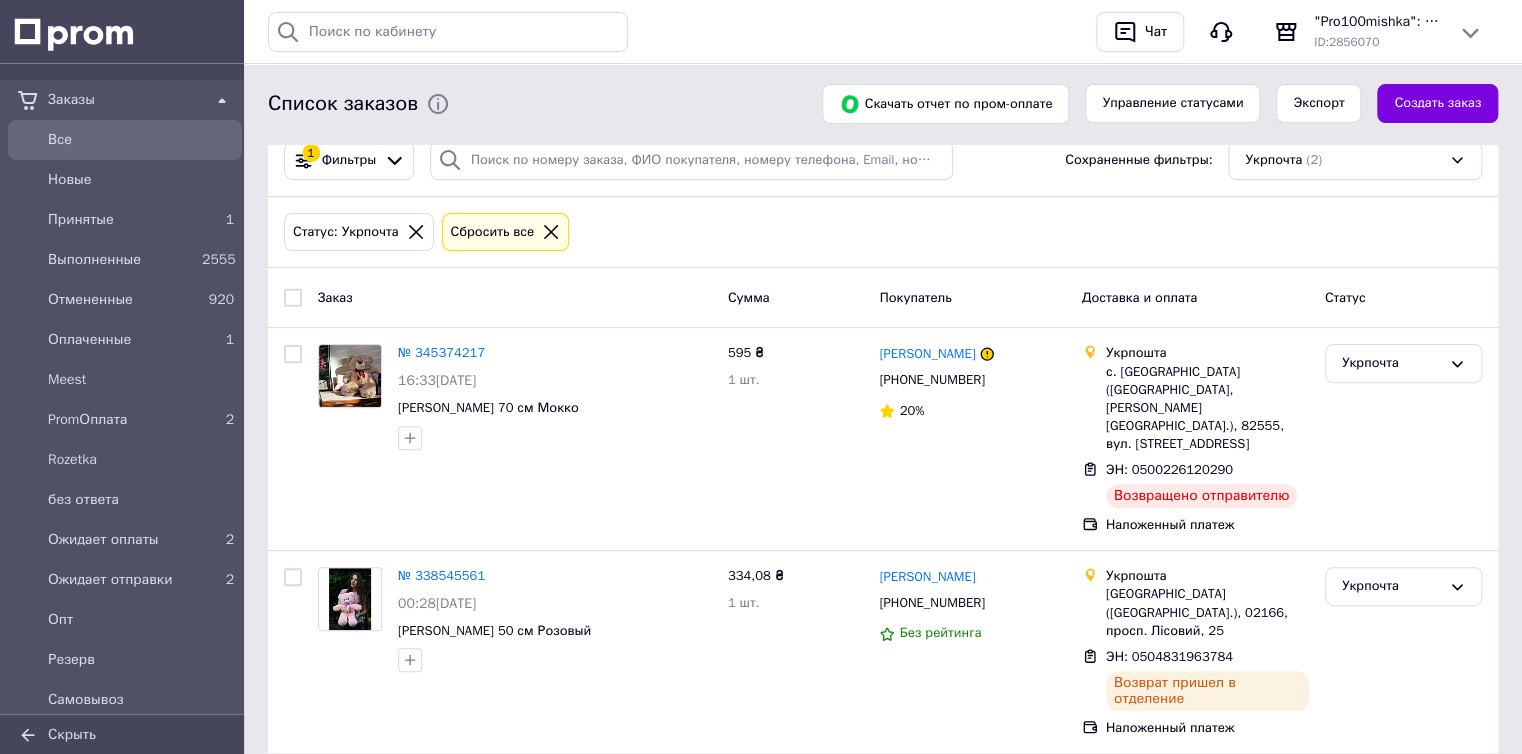 click on "Все" at bounding box center [141, 140] 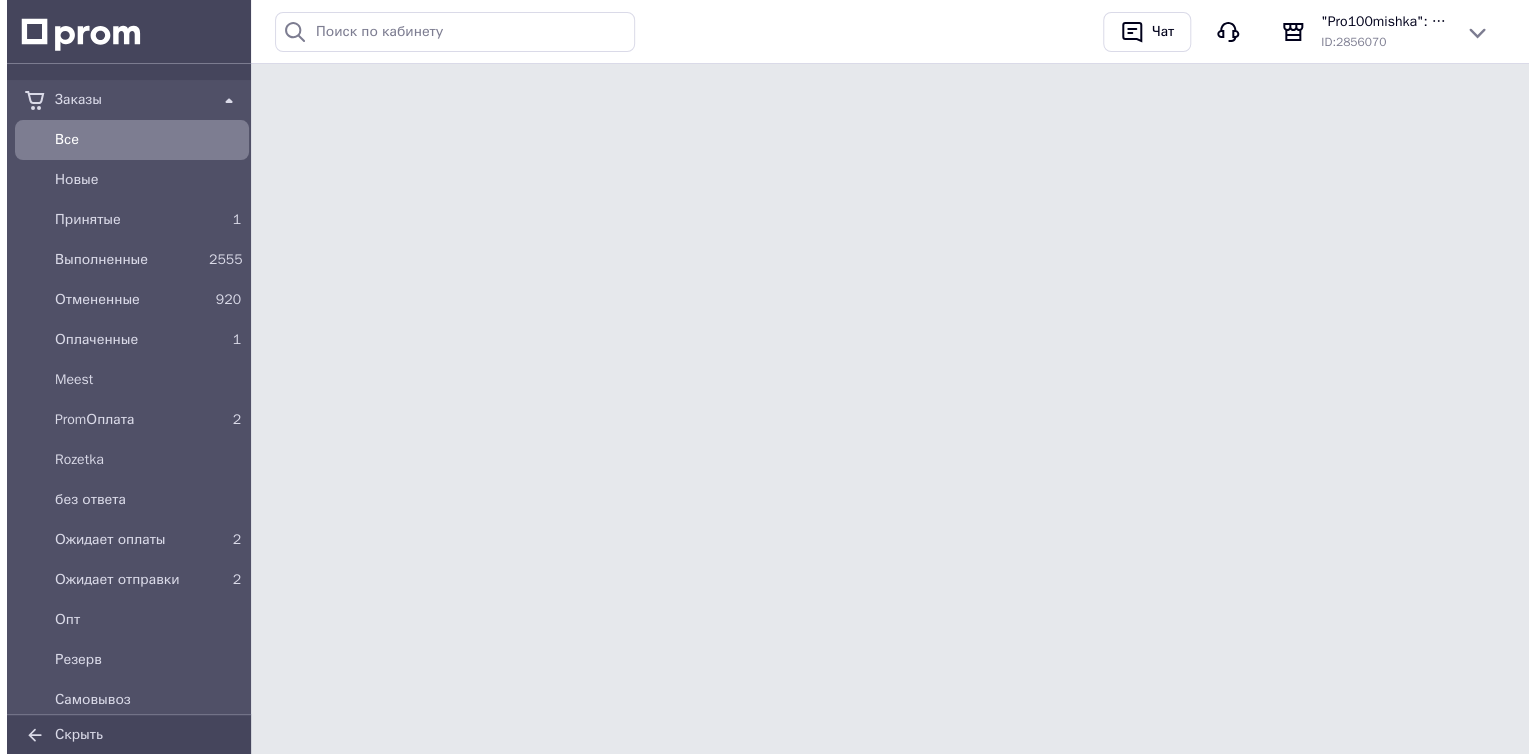 scroll, scrollTop: 0, scrollLeft: 0, axis: both 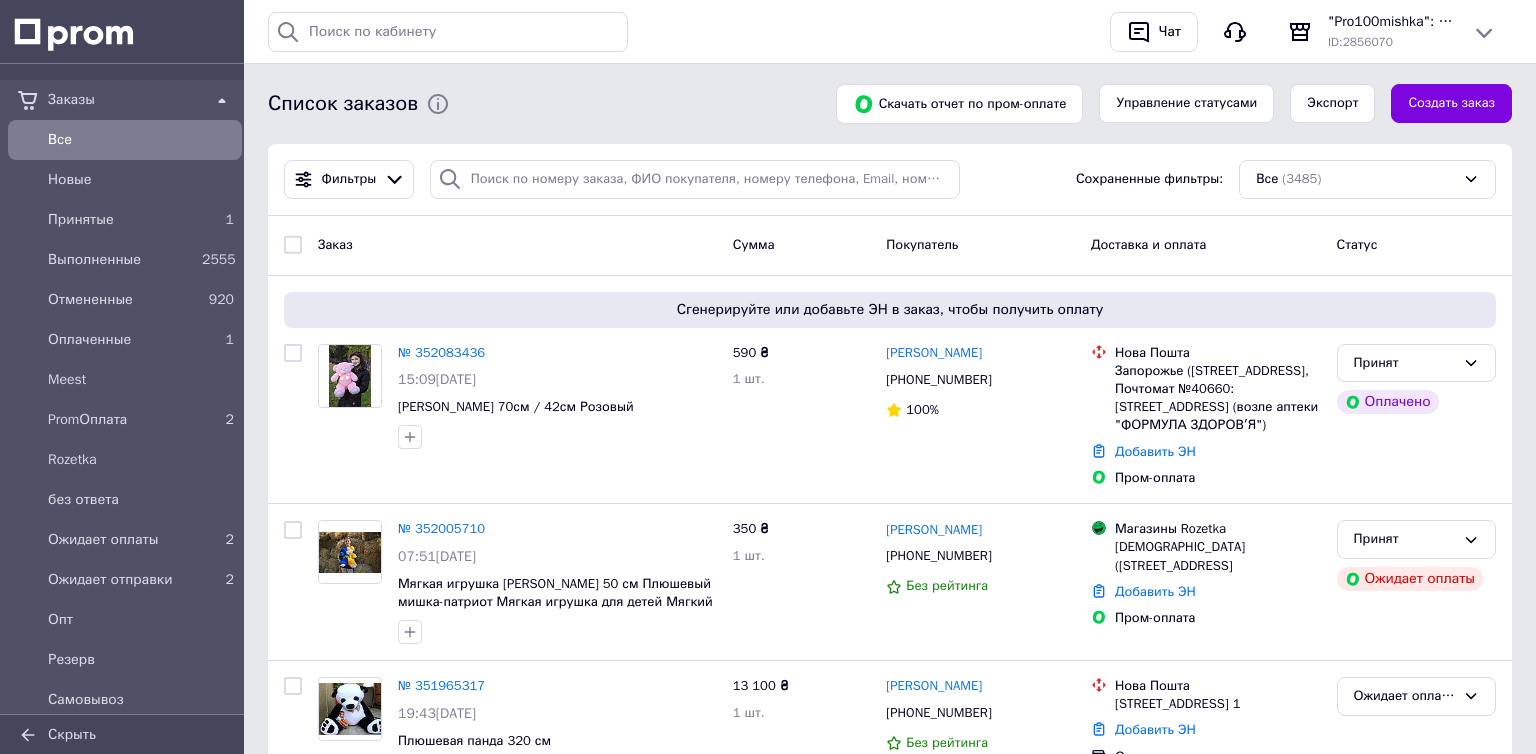 click on "Все" at bounding box center [141, 140] 